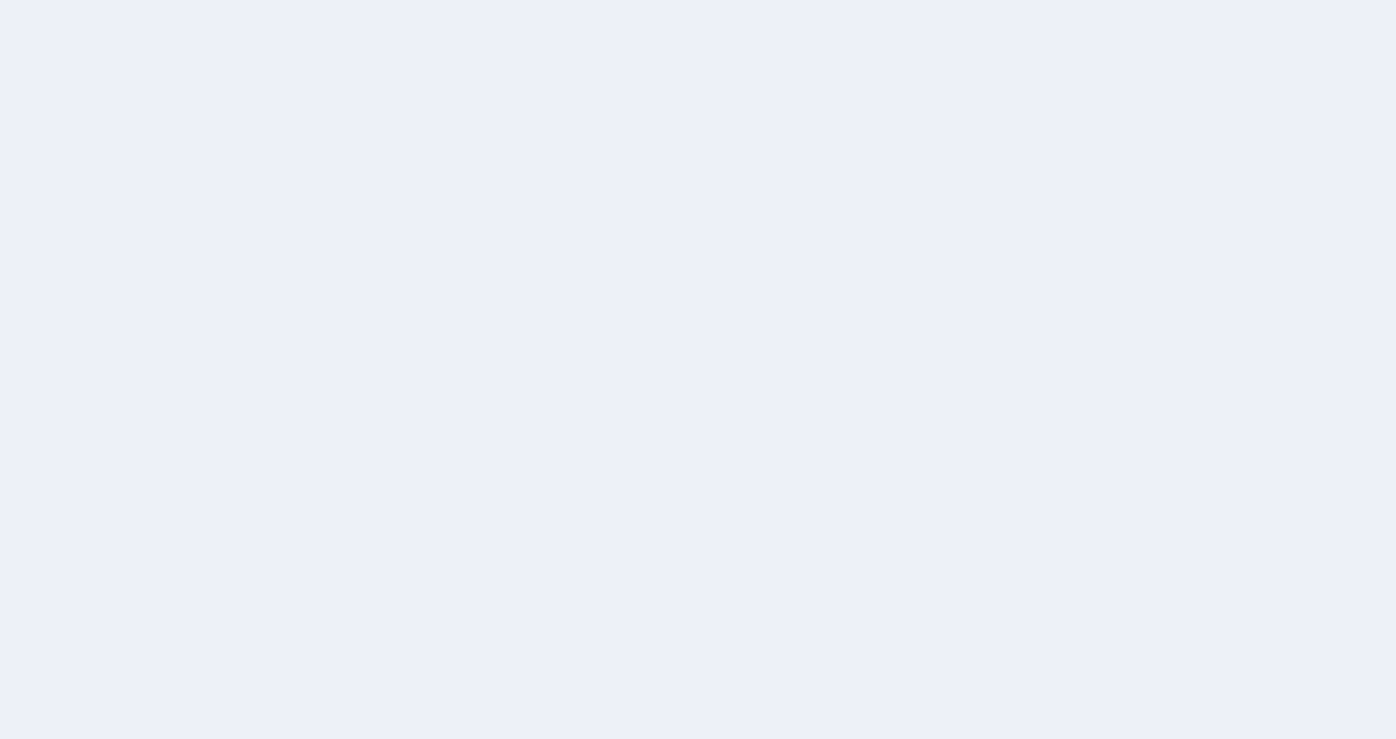 scroll, scrollTop: 0, scrollLeft: 0, axis: both 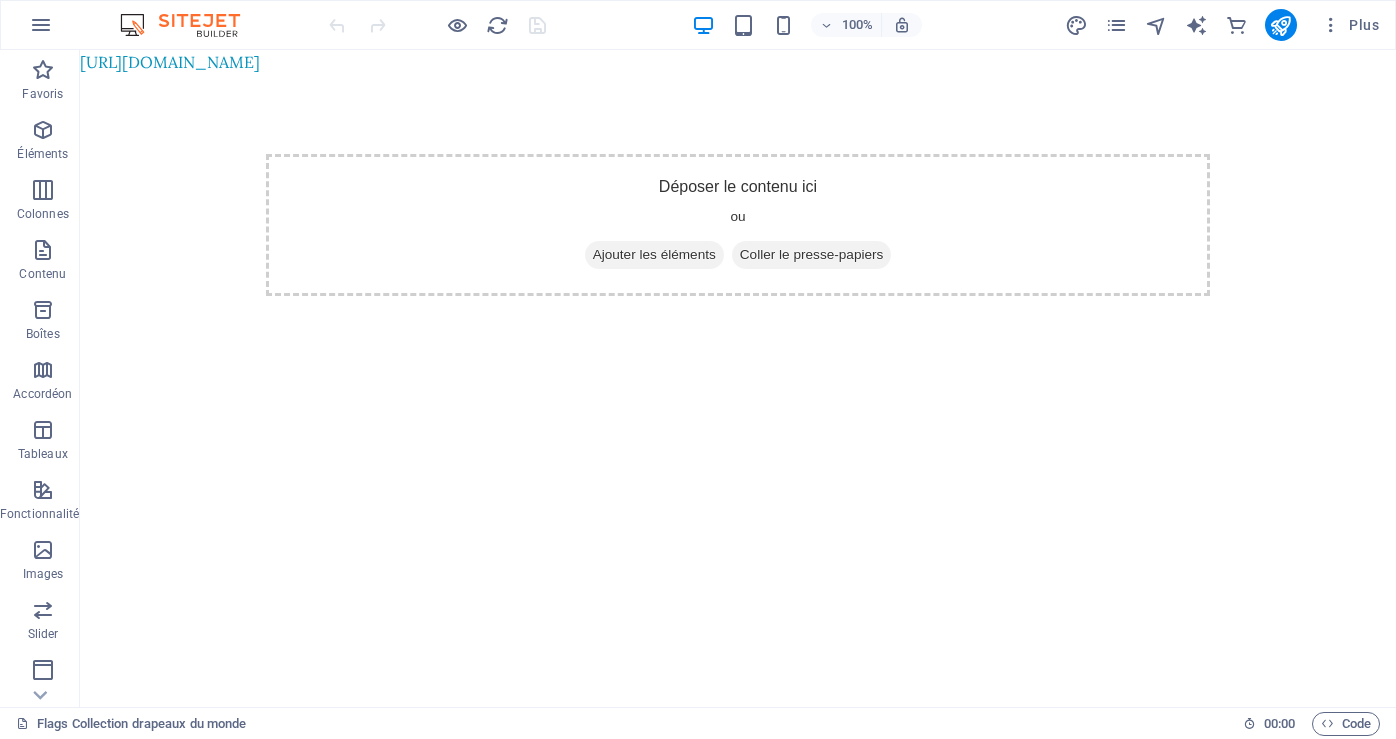 click on "[URL][DOMAIN_NAME]
Skip to main content
Déposer le contenu ici ou  Ajouter les éléments  Coller le presse-papiers" at bounding box center [738, 213] 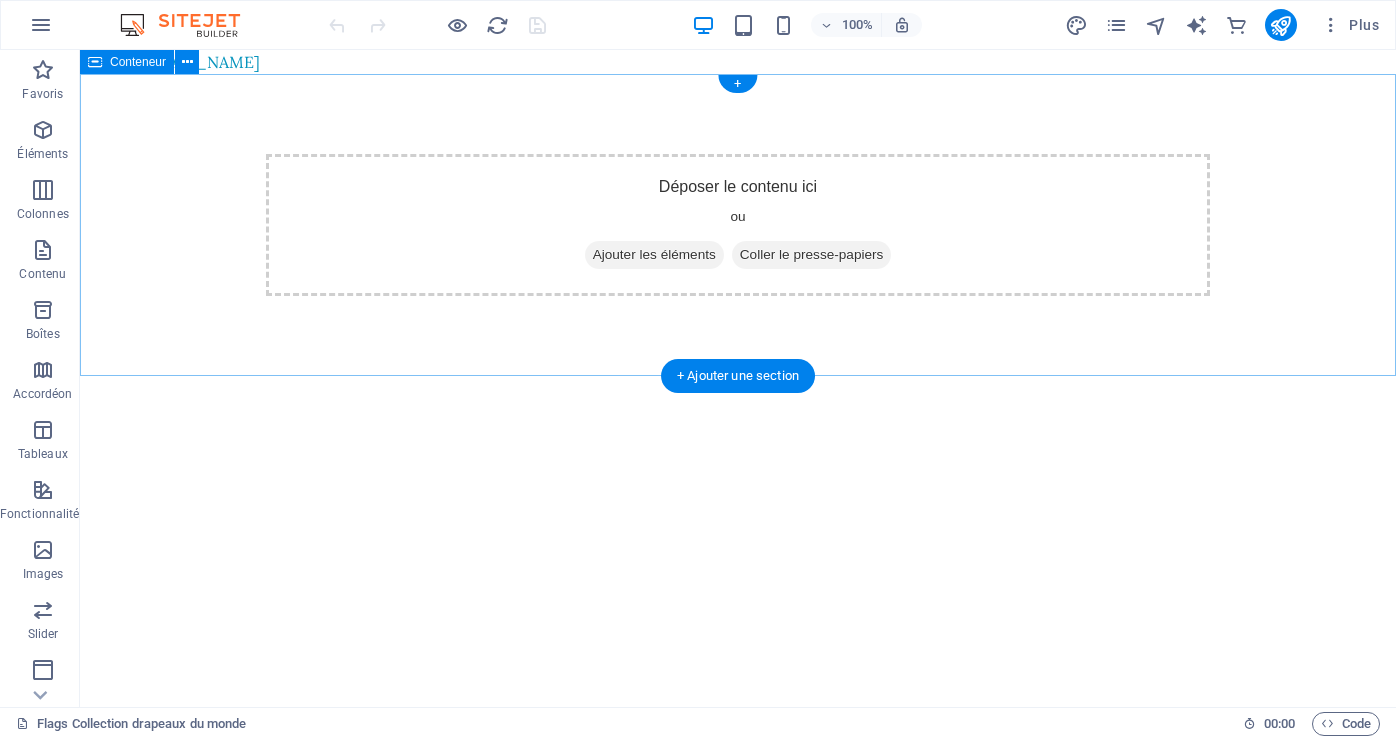 click on "Ajouter les éléments" at bounding box center [654, 255] 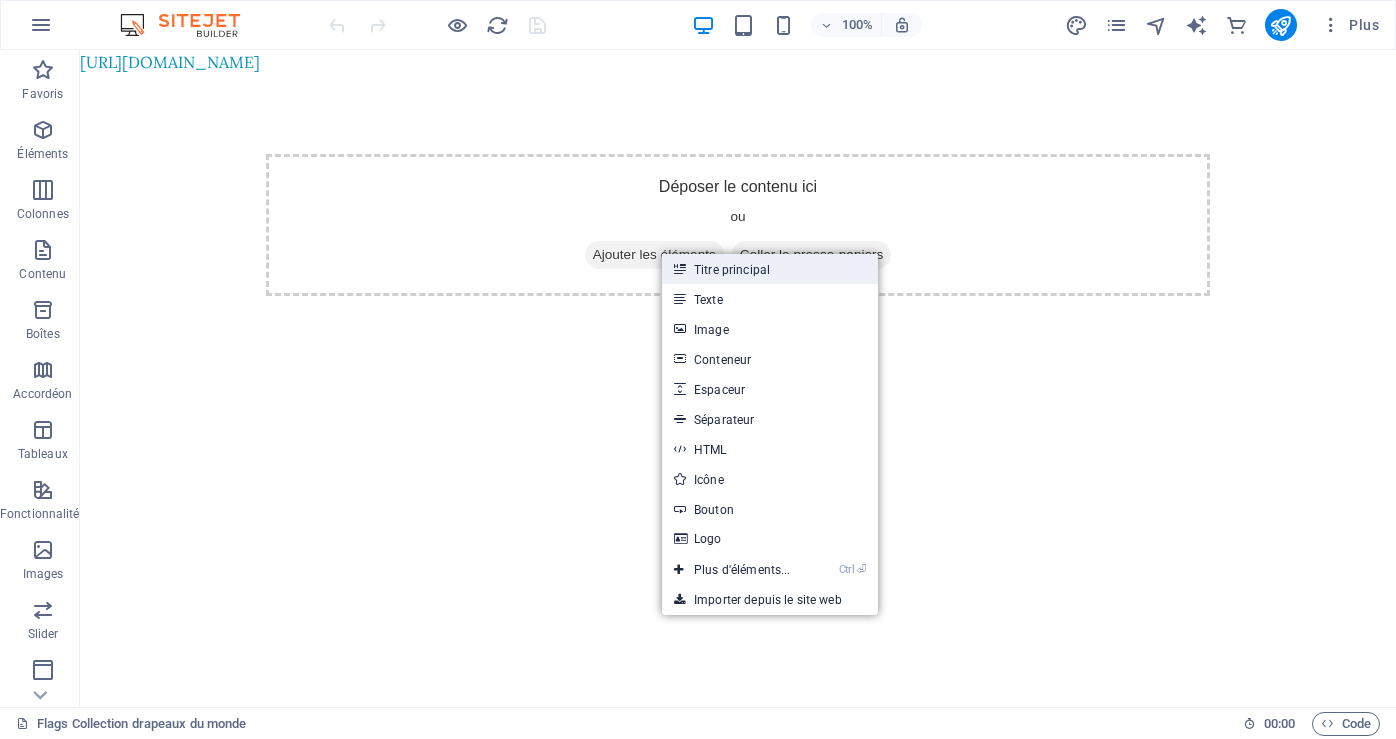 drag, startPoint x: 745, startPoint y: 268, endPoint x: 330, endPoint y: 229, distance: 416.8285 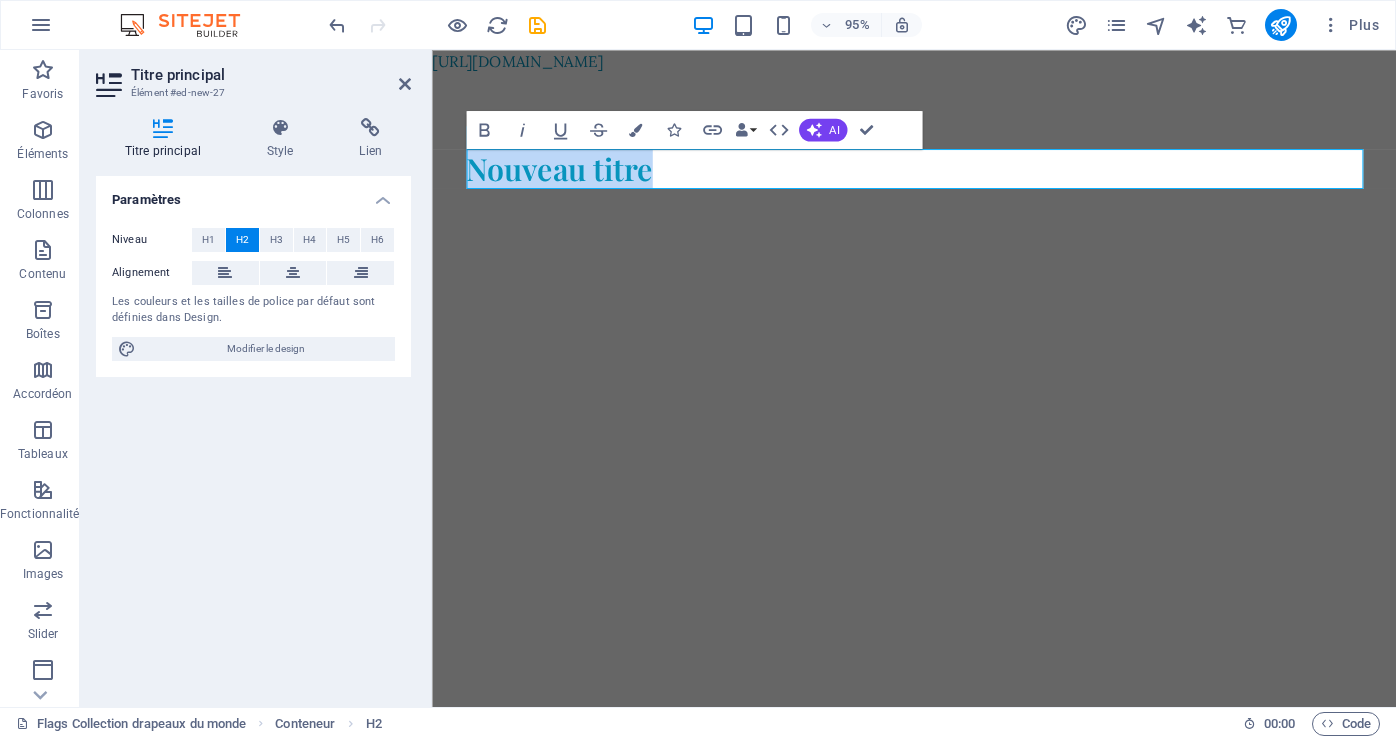 type 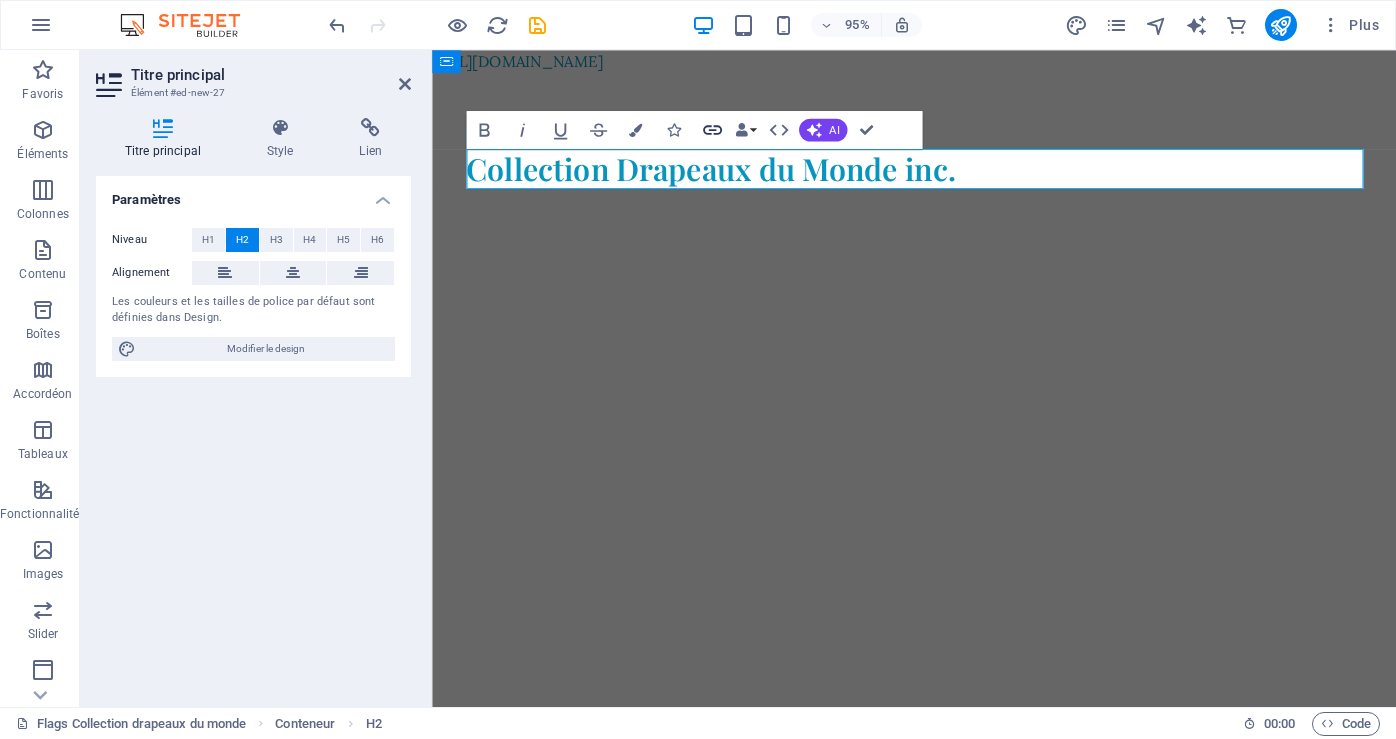 click 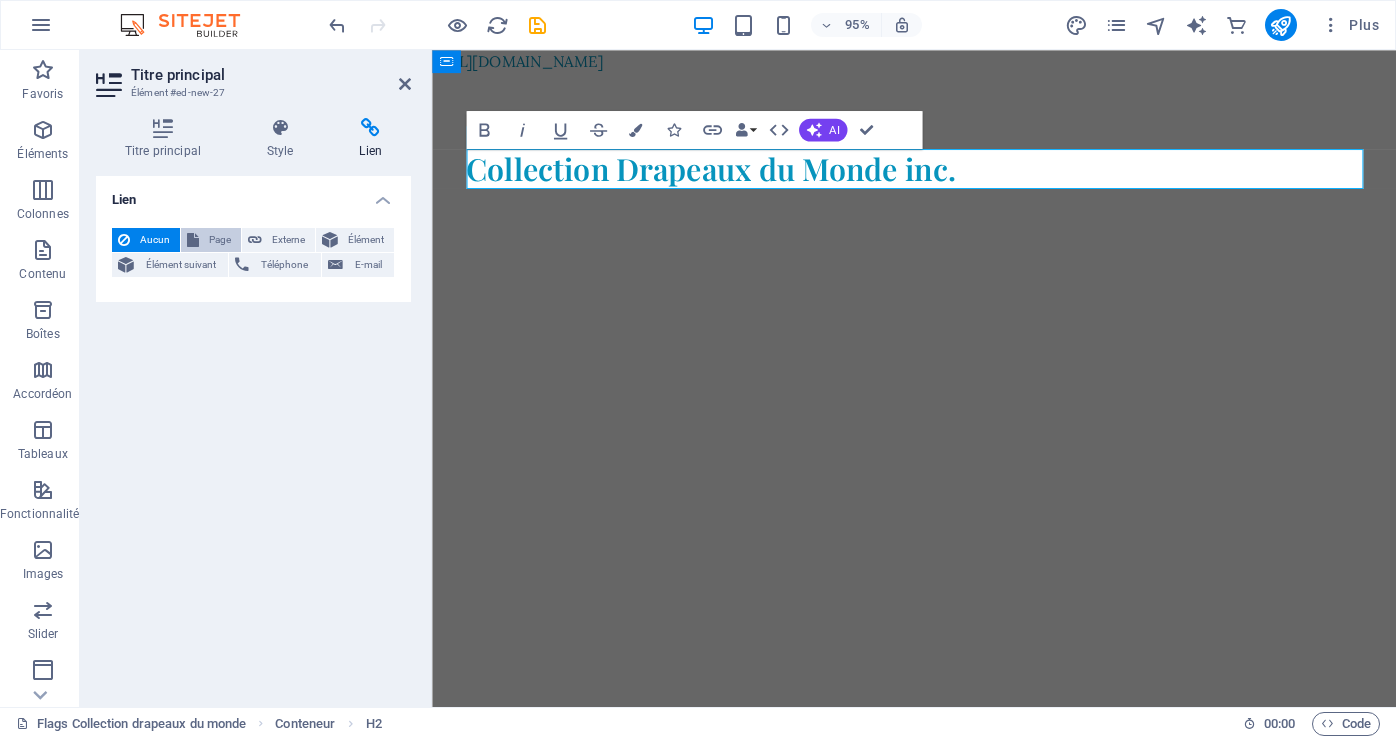click on "Page" at bounding box center (220, 240) 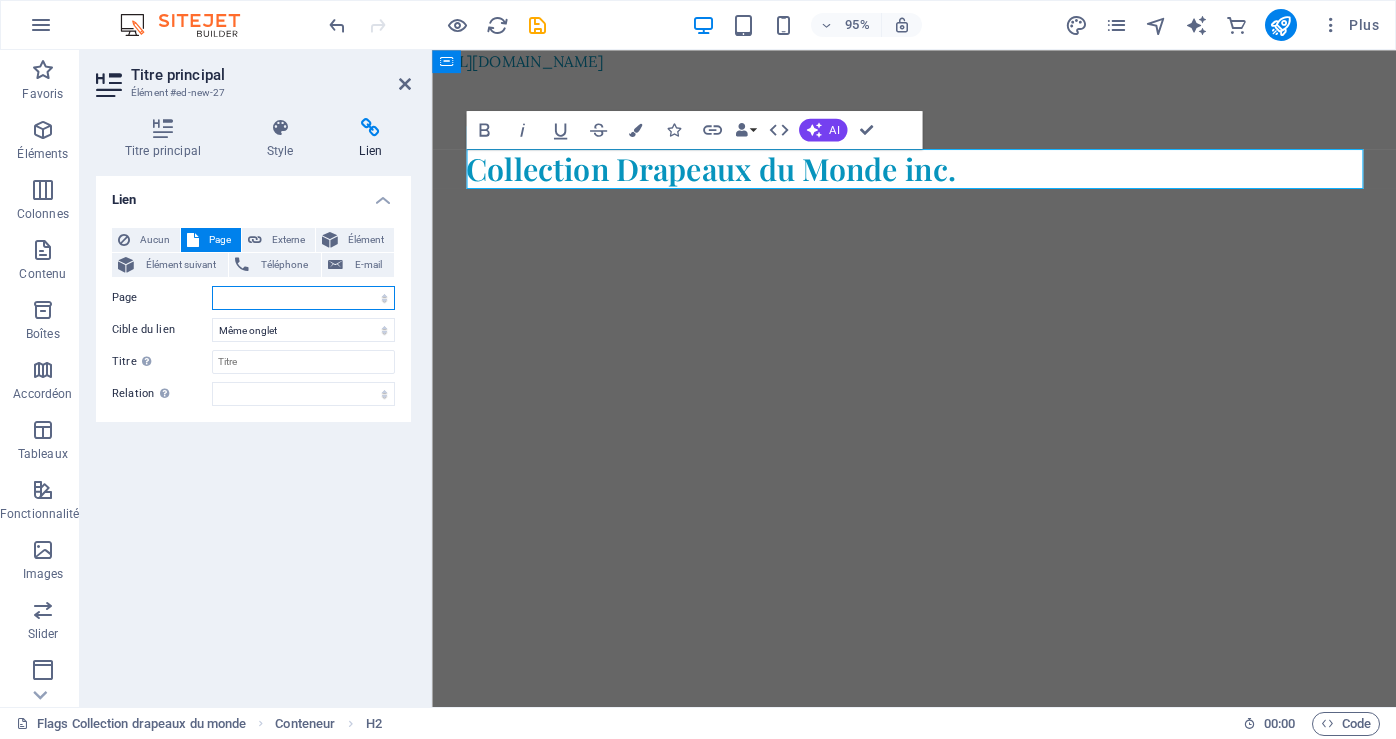 click on "Flags Collection drapeaux du monde Subpage Legal Notice Privacy" at bounding box center [303, 298] 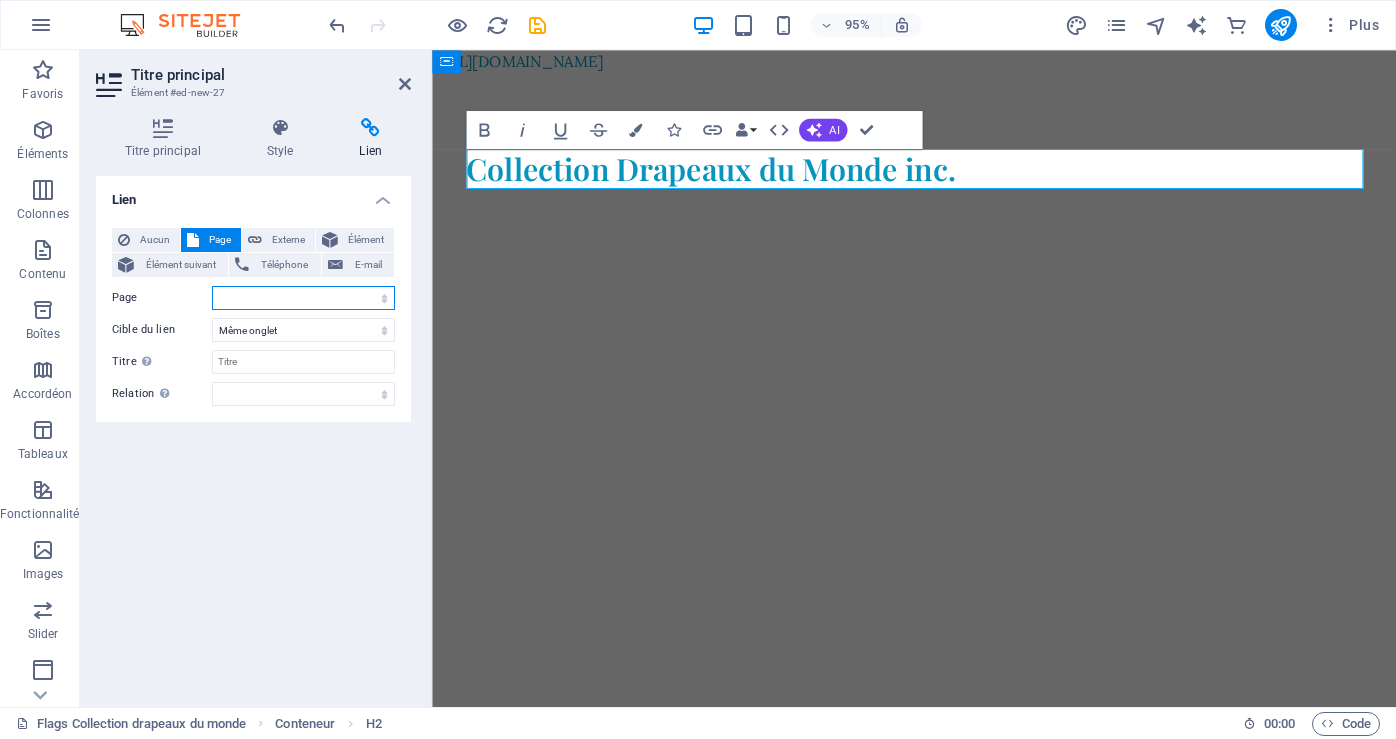 select on "0" 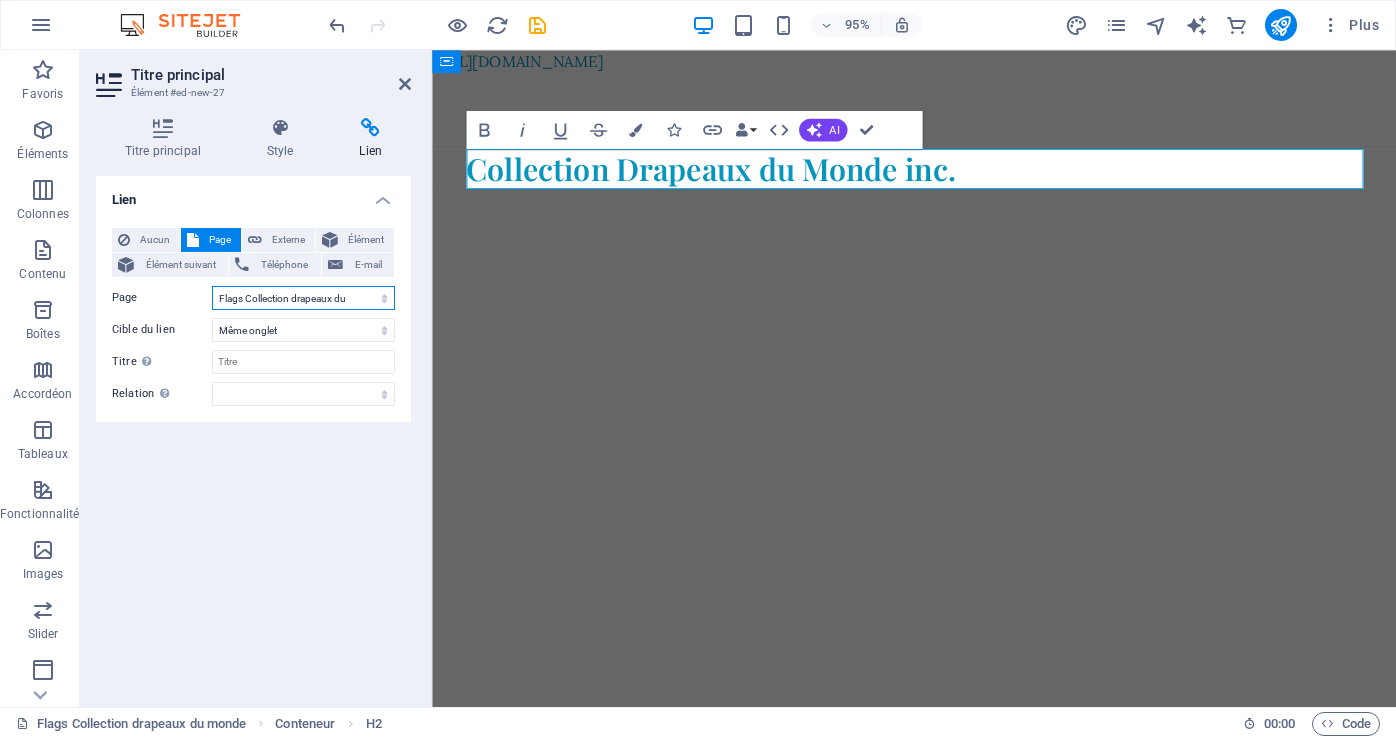 click on "Flags Collection drapeaux du monde Subpage Legal Notice Privacy" at bounding box center (303, 298) 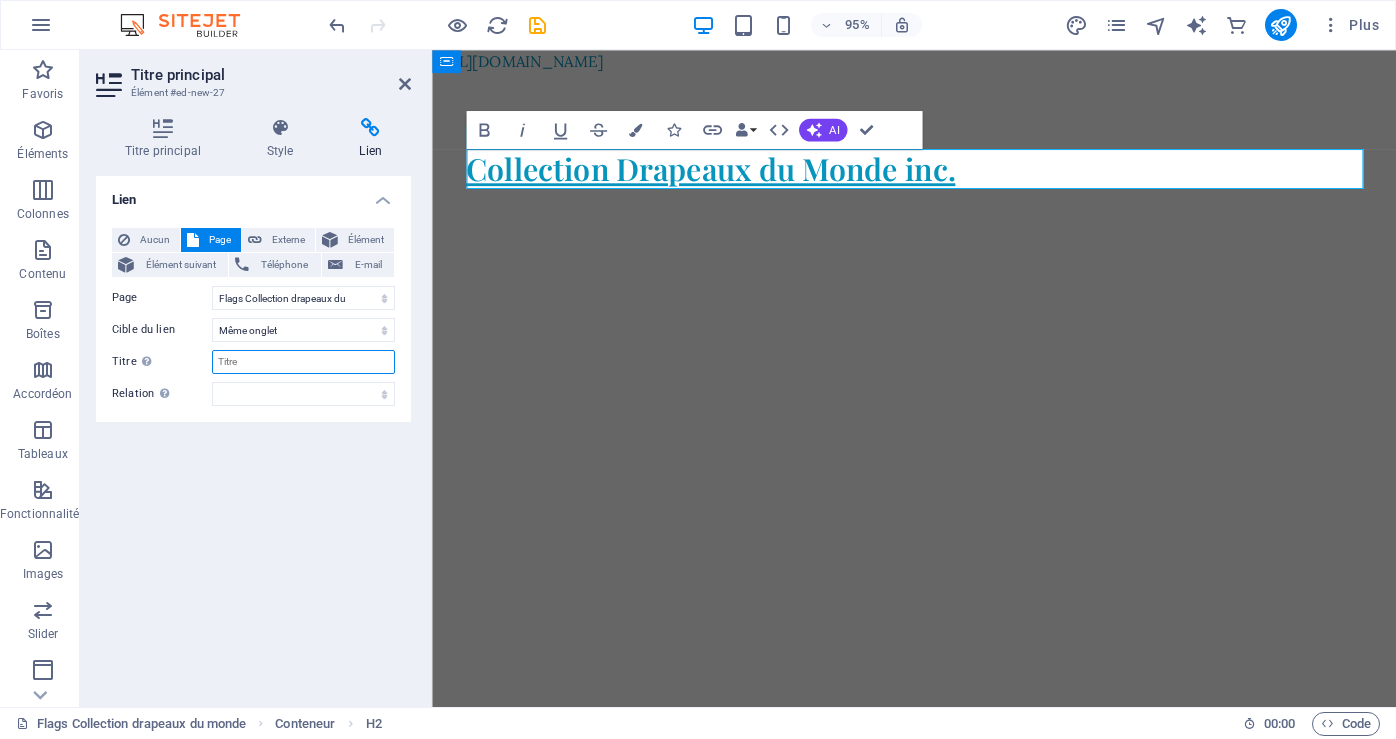 click on "Titre Description supplémentaire du lien. Celle-ci doit être différente du texte du lien. Le titre est souvent affiché comme Texte infobulle lorsque la souris passe sur l'élément. Laissez vide en cas de doute." at bounding box center (303, 362) 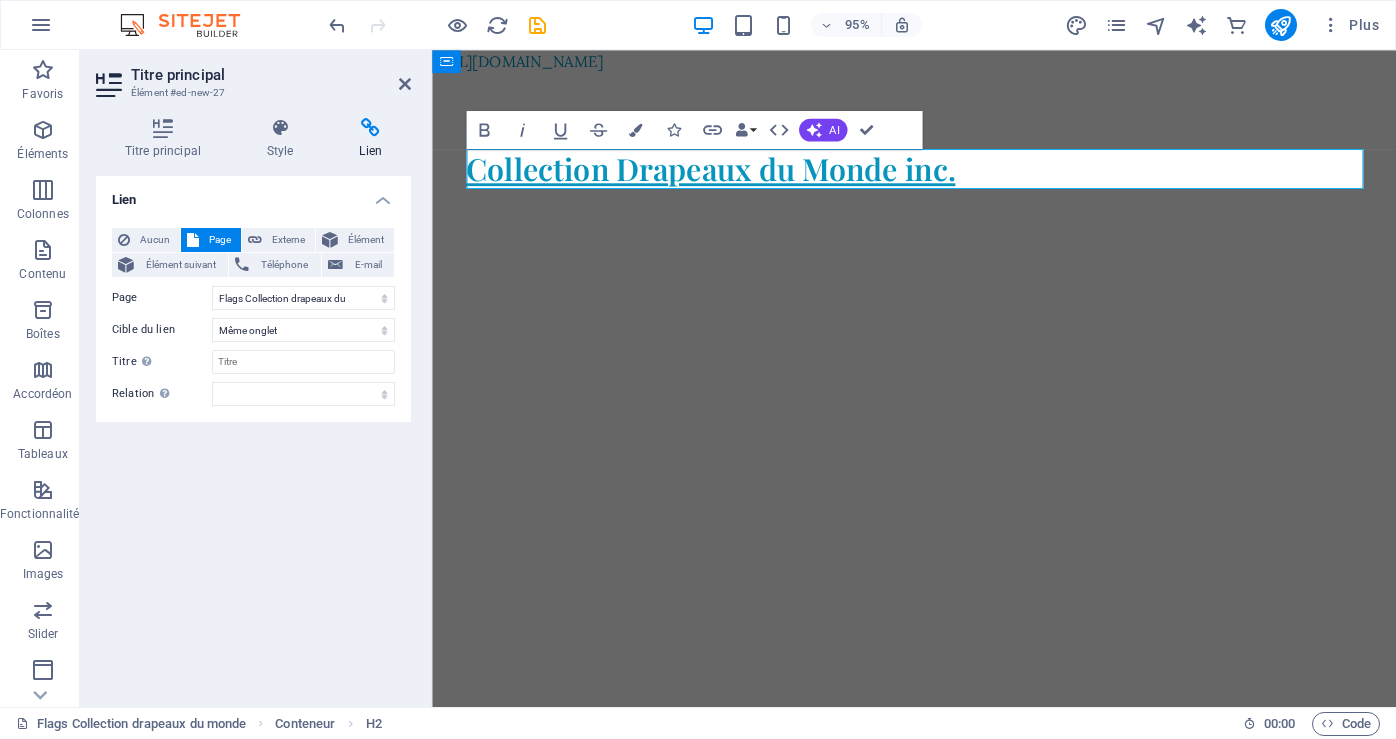 click on "Lien Aucun Page Externe Élément Élément suivant Téléphone E-mail Page Flags Collection drapeaux du monde Subpage Legal Notice Privacy Élément
URL Téléphone E-mail Cible du lien Nouvel onglet Même onglet Superposition Titre Description supplémentaire du lien. Celle-ci doit être différente du texte du lien. Le titre est souvent affiché comme Texte infobulle lorsque la souris passe sur l'élément. Laissez vide en cas de doute. Relation Définit la  relation entre ce lien et la cible du lien . Par exemple, la valeur "nofollow" indique aux moteurs de recherche de ne pas suivre le lien. Vous pouvez le laisser vide. alternate author bookmark external help license next nofollow noreferrer noopener prev search tag" at bounding box center [253, 433] 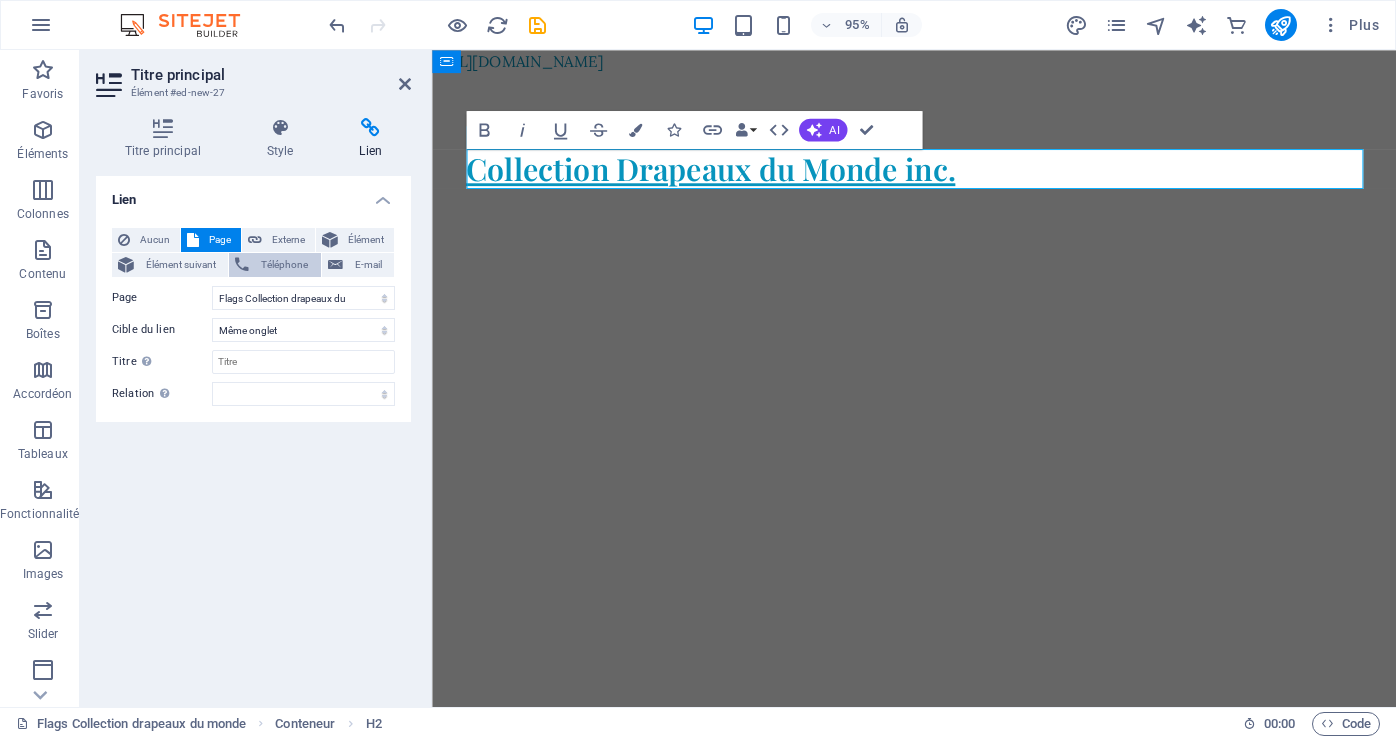 click on "Téléphone" at bounding box center (284, 265) 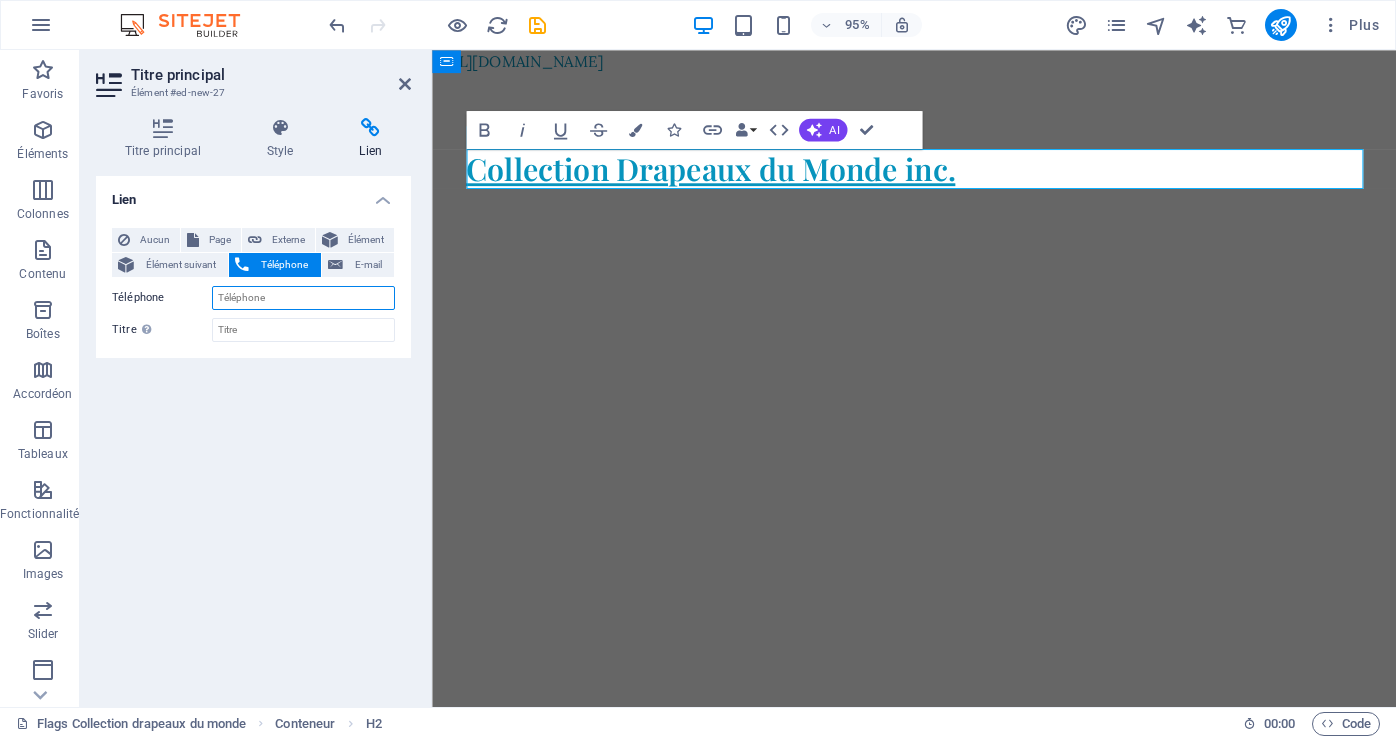 click on "Téléphone" at bounding box center (303, 298) 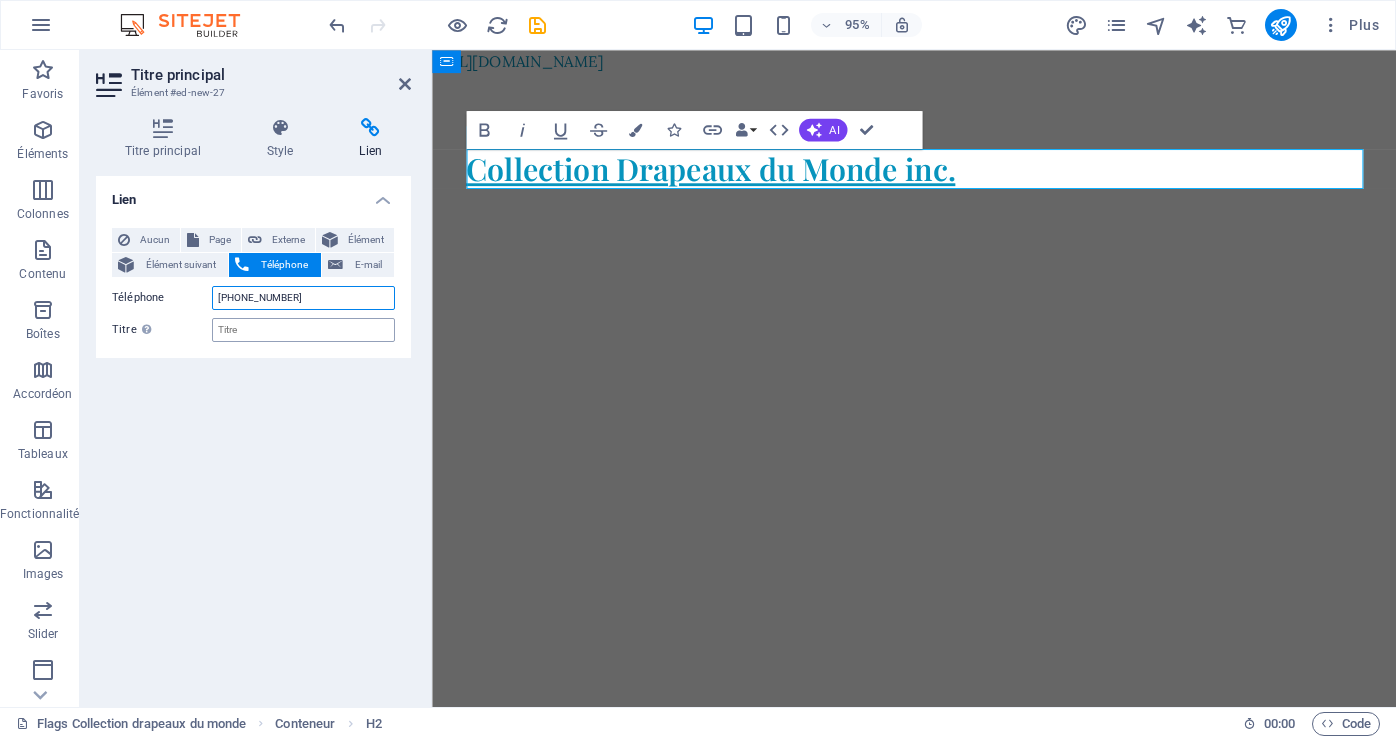 type on "[PHONE_NUMBER]" 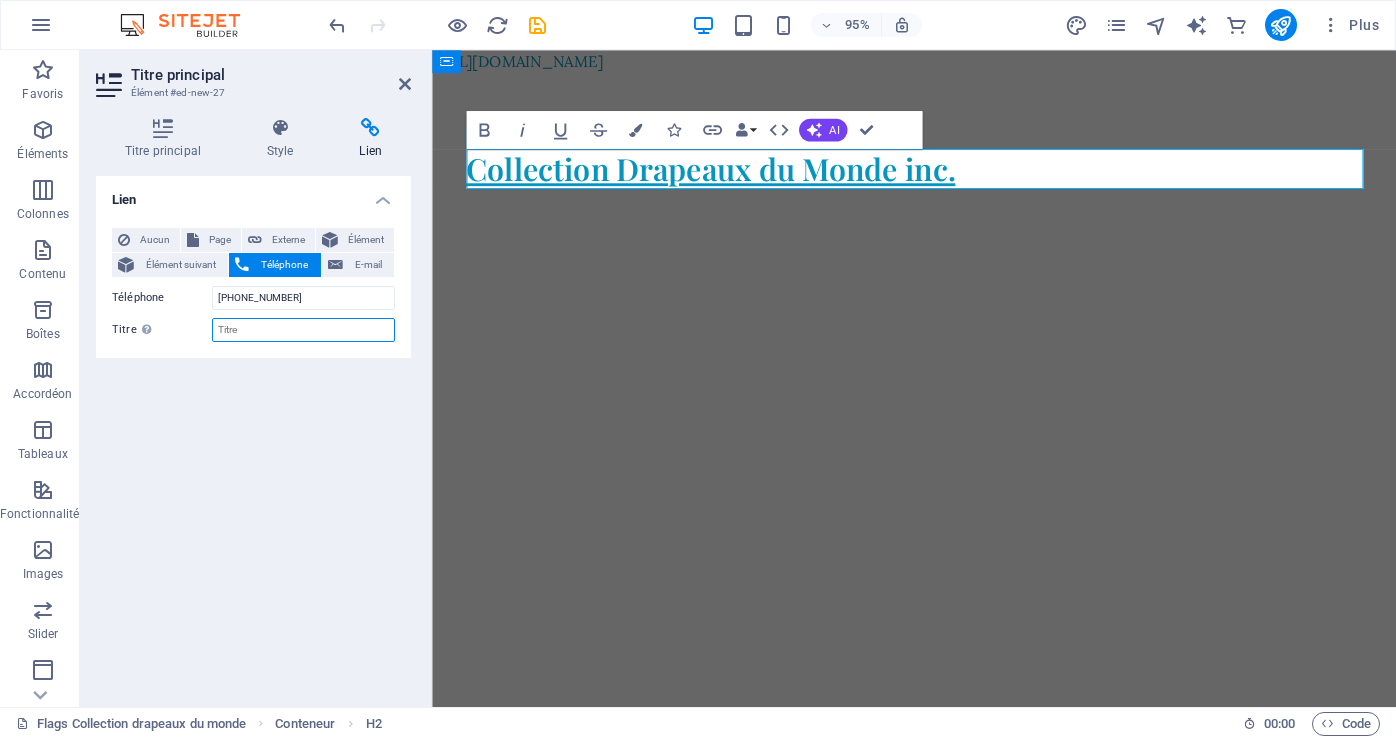 click on "Titre Description supplémentaire du lien. Celle-ci doit être différente du texte du lien. Le titre est souvent affiché comme Texte infobulle lorsque la souris passe sur l'élément. Laissez vide en cas de doute." at bounding box center (303, 330) 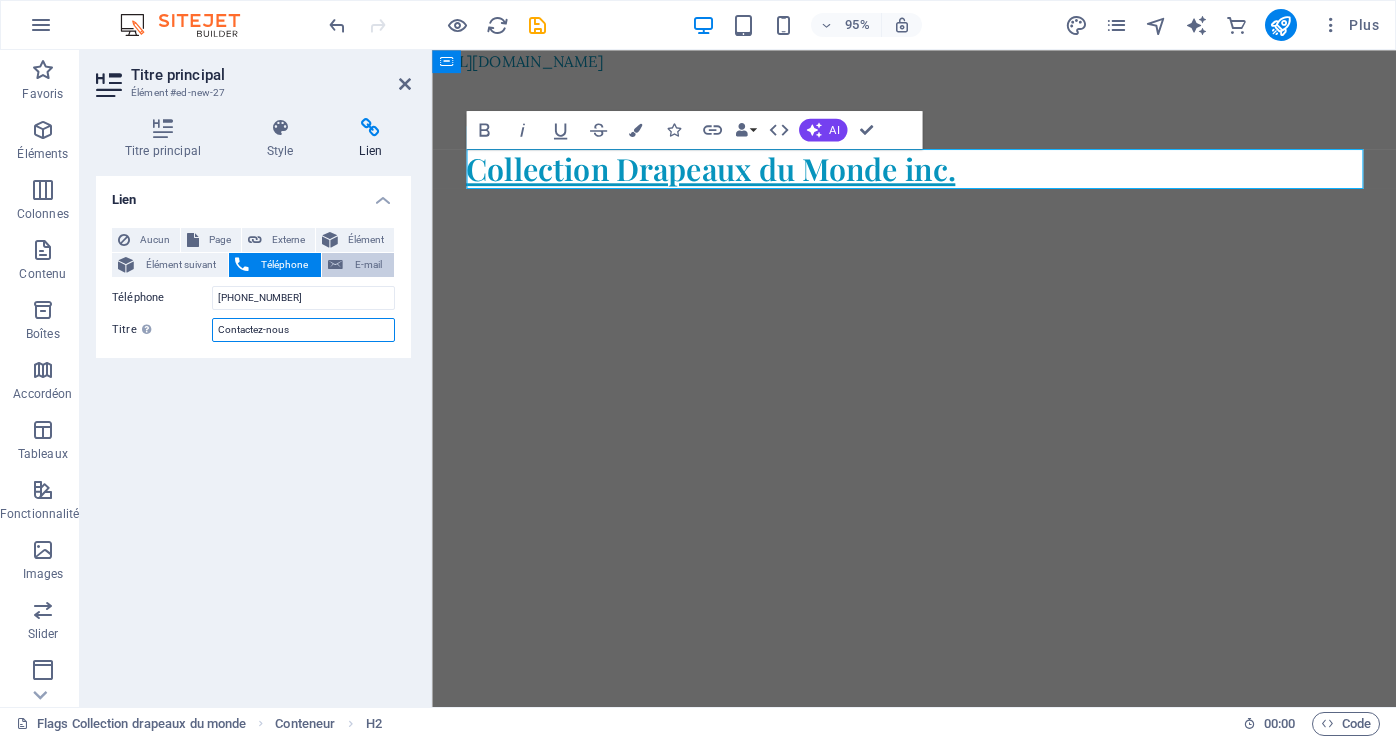 type on "Contactez-nous" 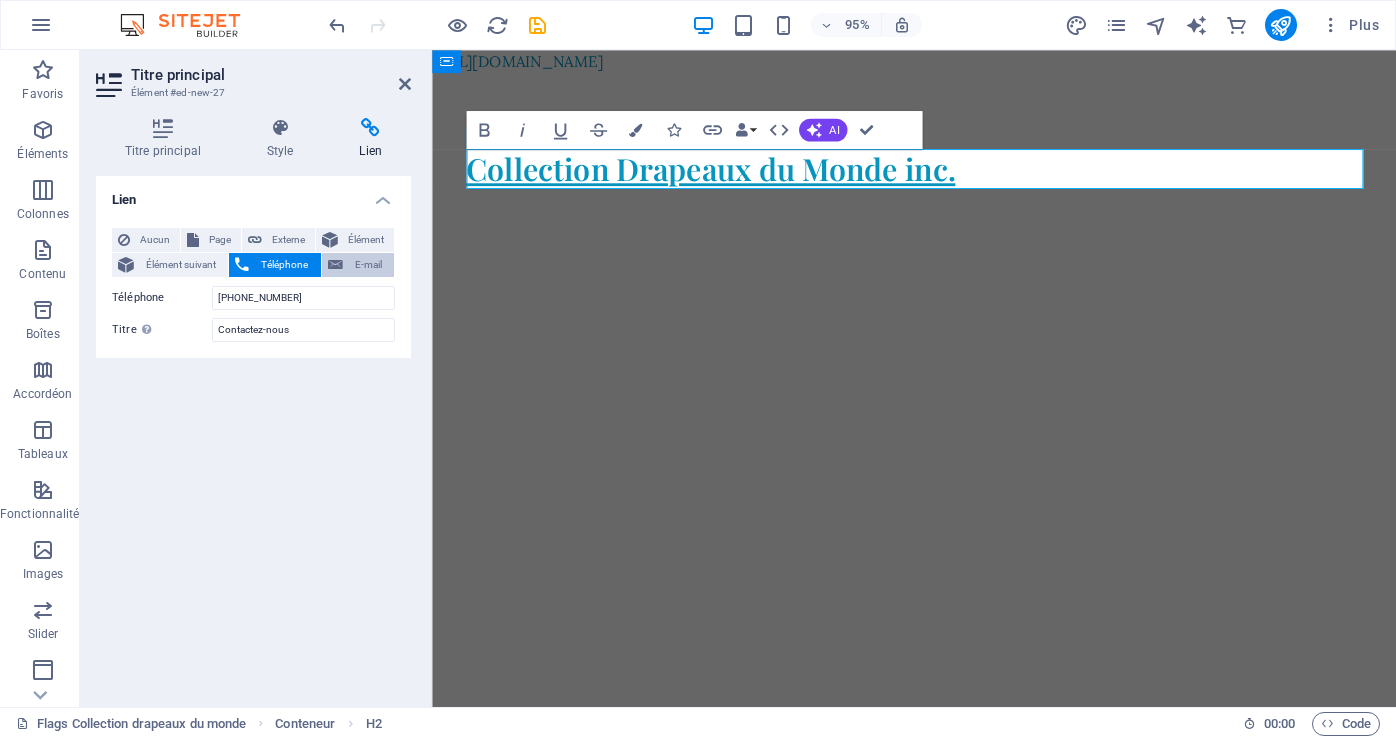 click on "E-mail" at bounding box center (368, 265) 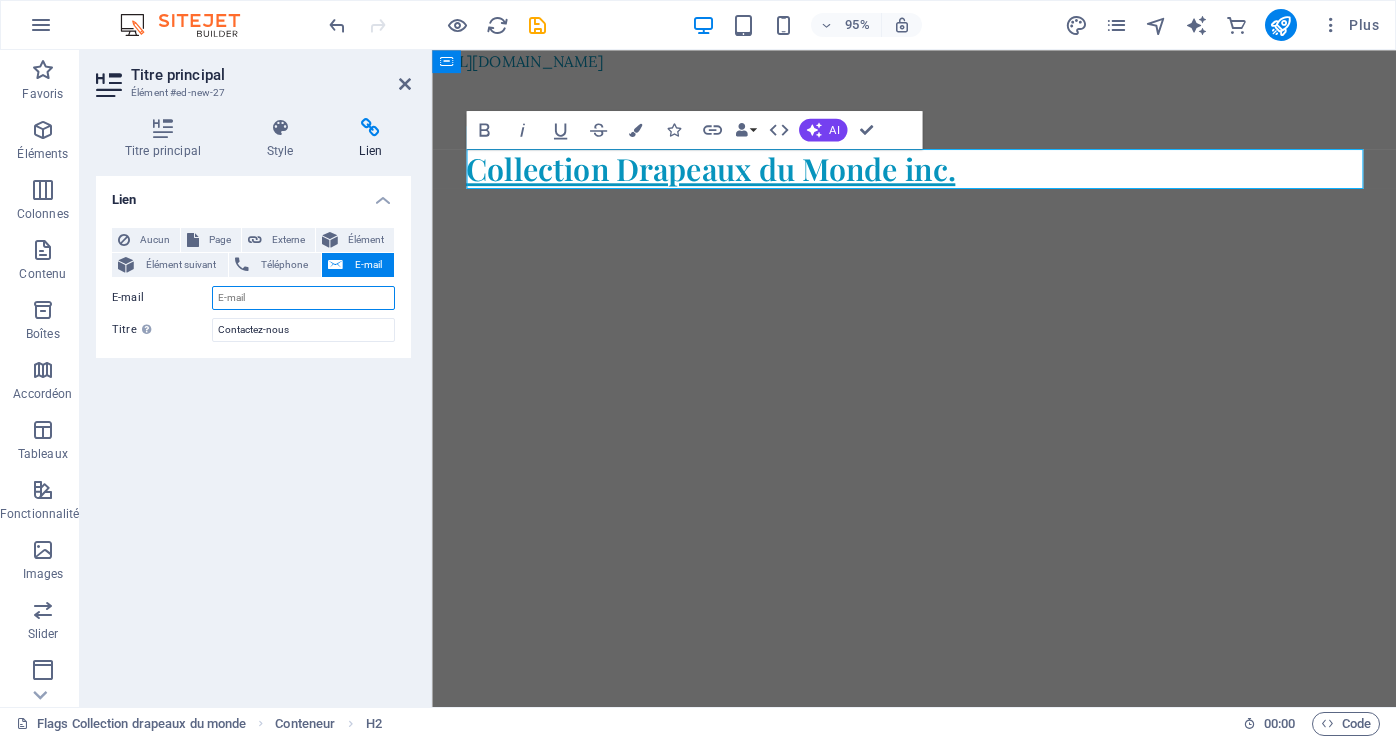 click on "E-mail" at bounding box center (303, 298) 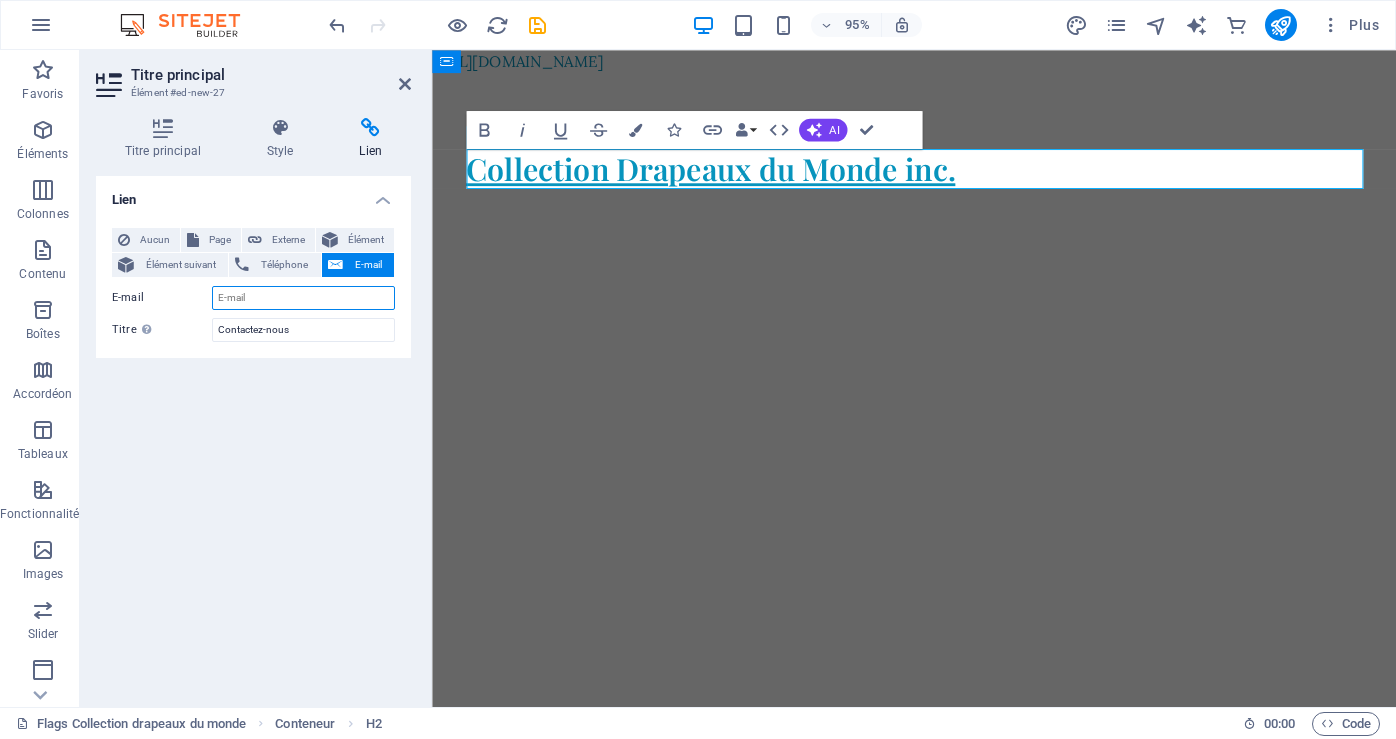 type on "[EMAIL_ADDRESS][DOMAIN_NAME]" 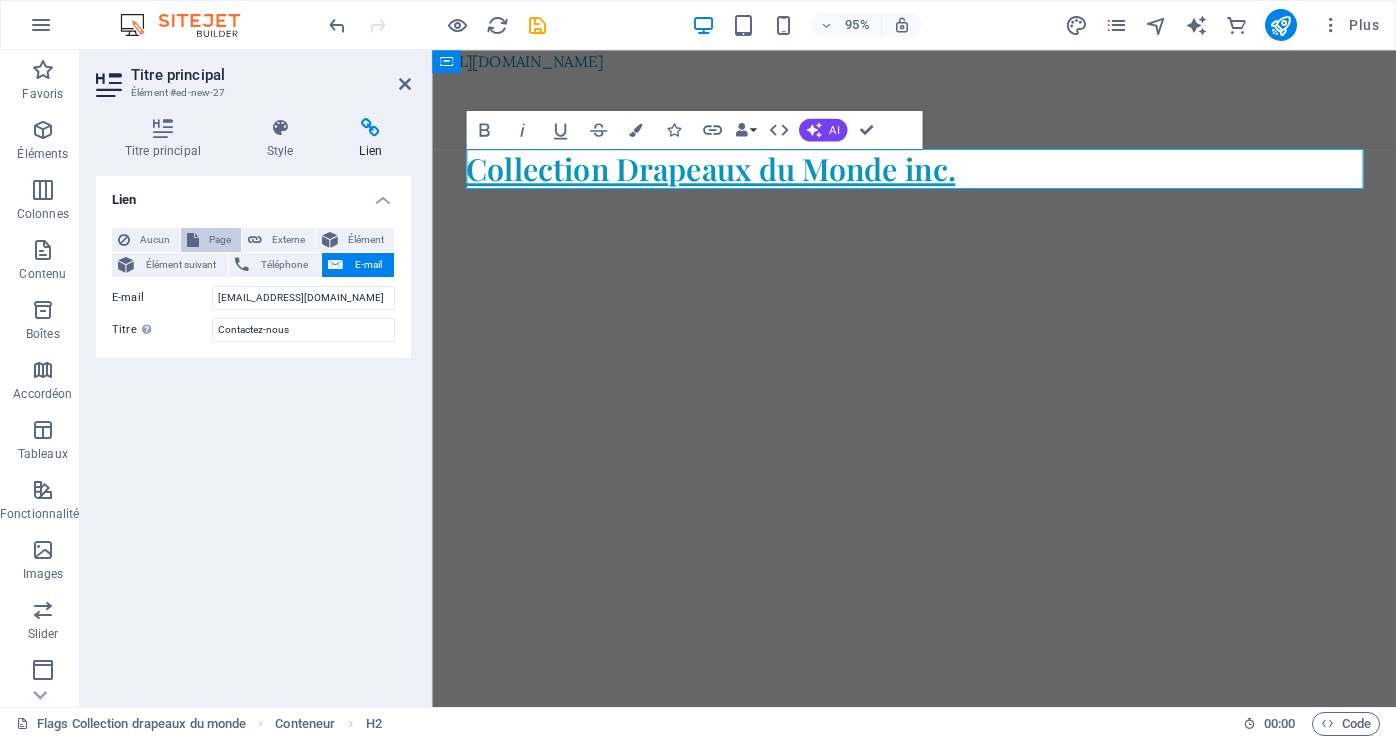 click on "Page" at bounding box center (220, 240) 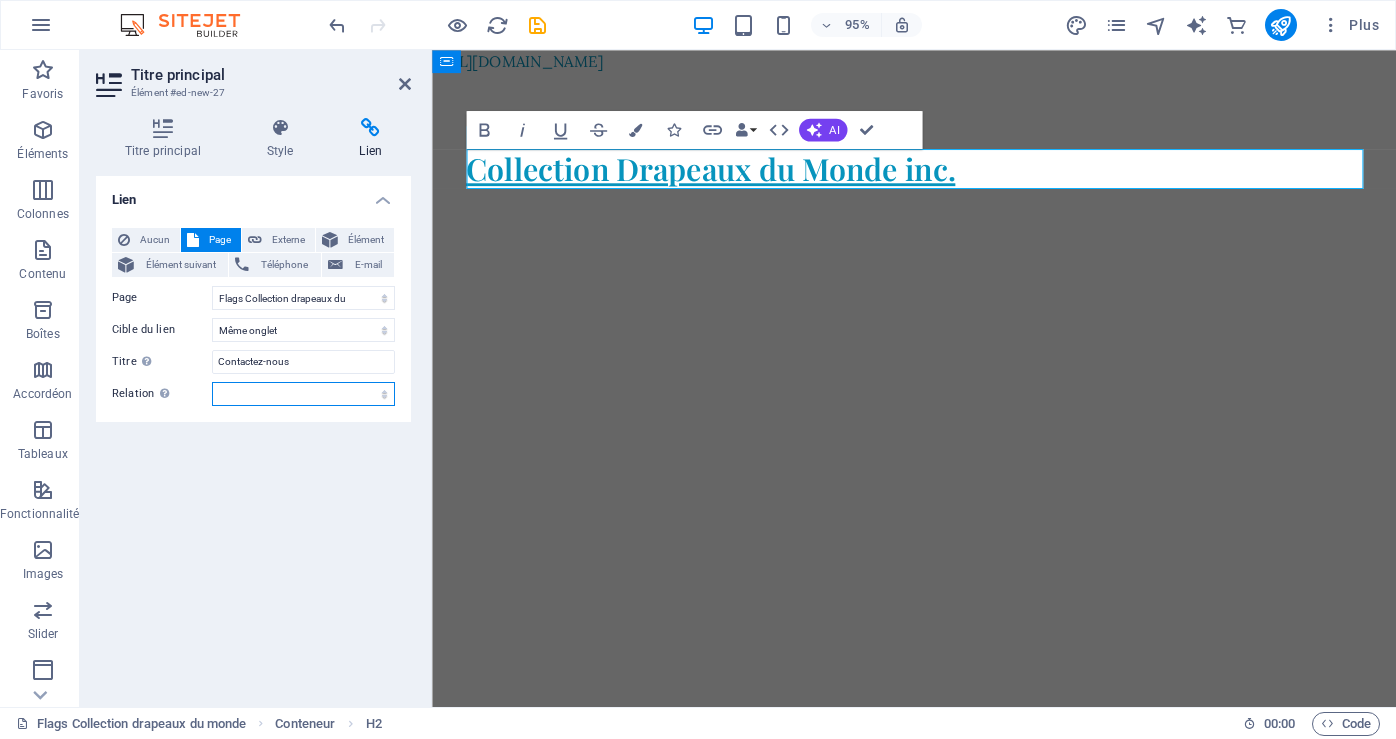 click on "alternate author bookmark external help license next nofollow noreferrer noopener prev search tag" at bounding box center (303, 394) 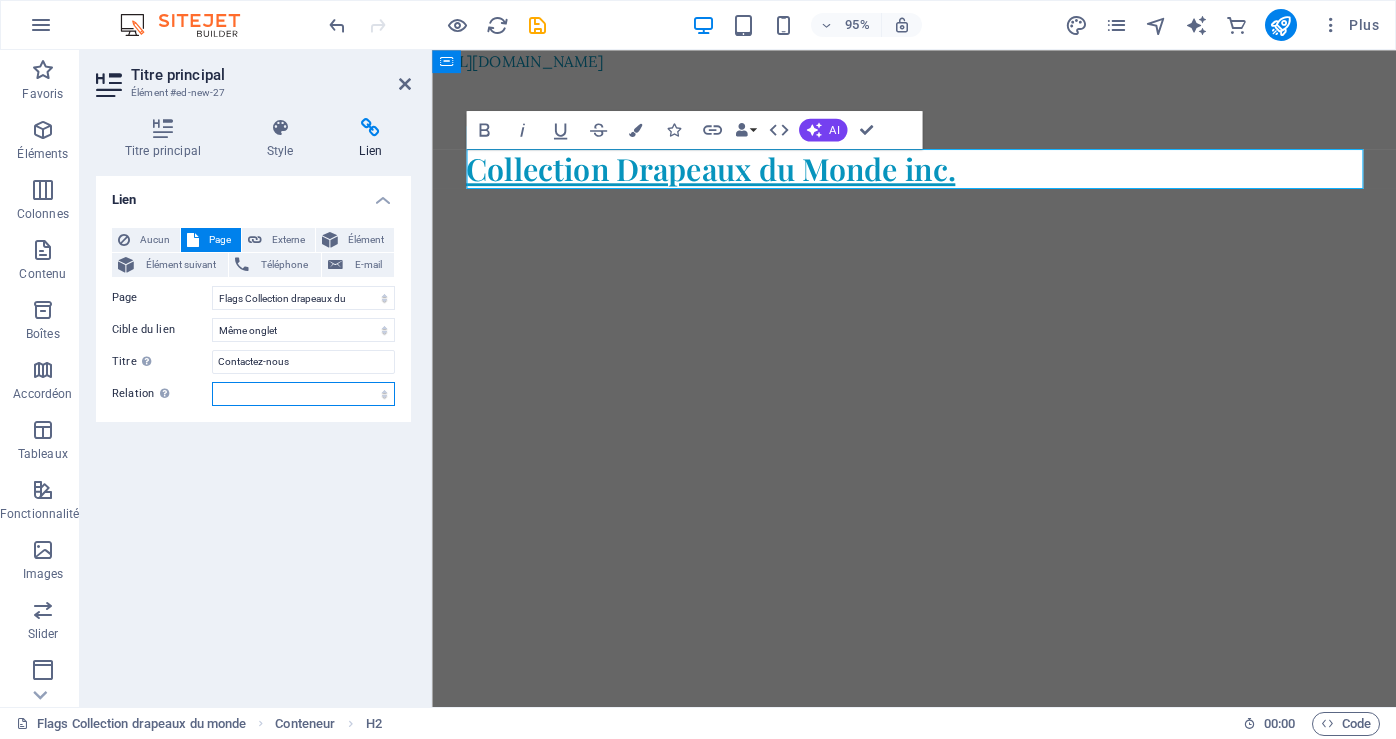 select on "bookmark" 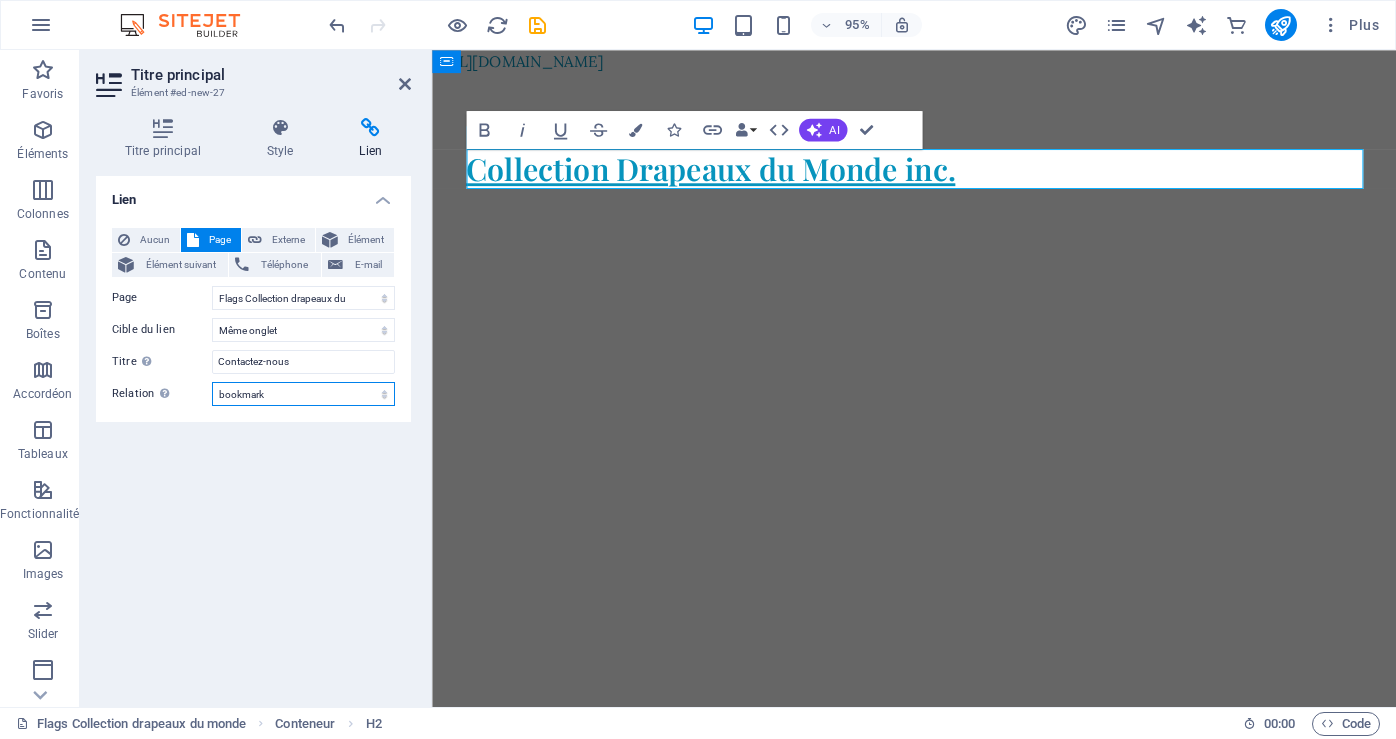 click on "alternate author bookmark external help license next nofollow noreferrer noopener prev search tag" at bounding box center [303, 394] 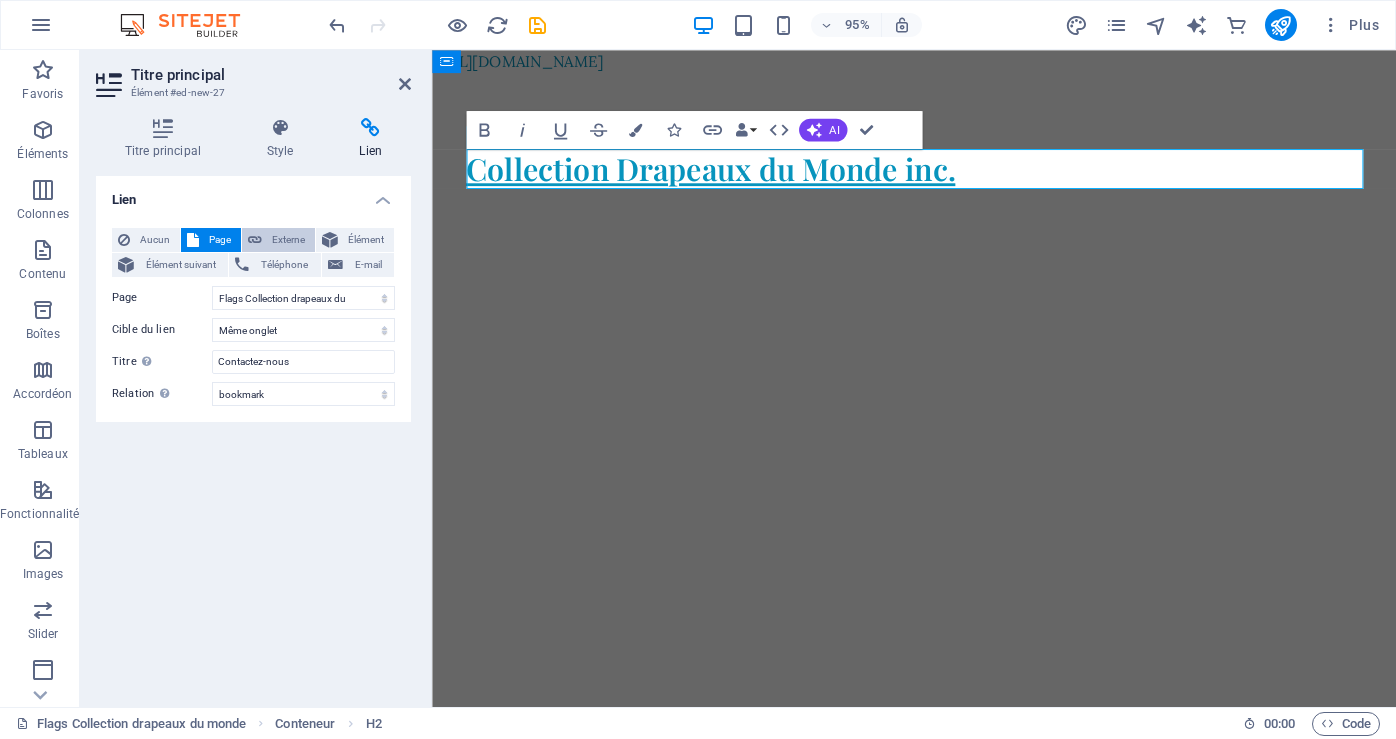click on "Externe" at bounding box center [288, 240] 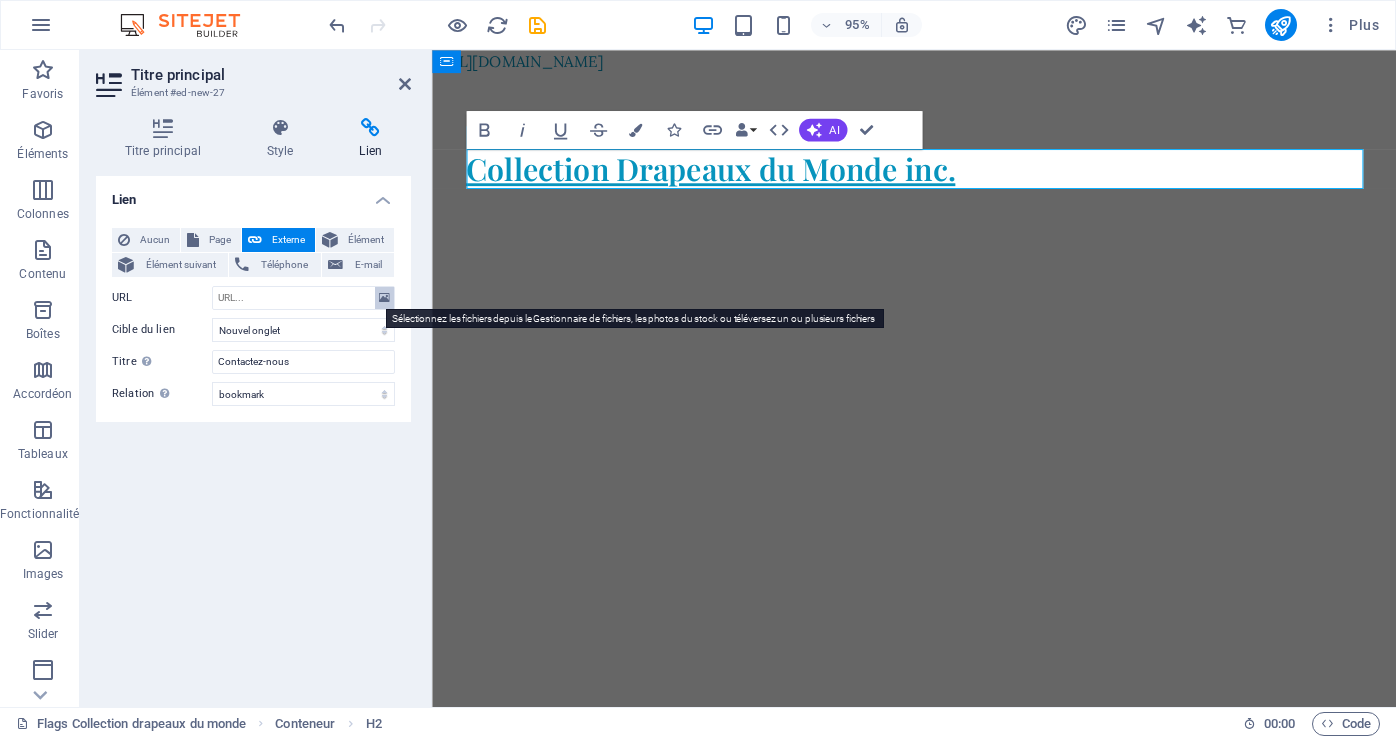 click at bounding box center (384, 298) 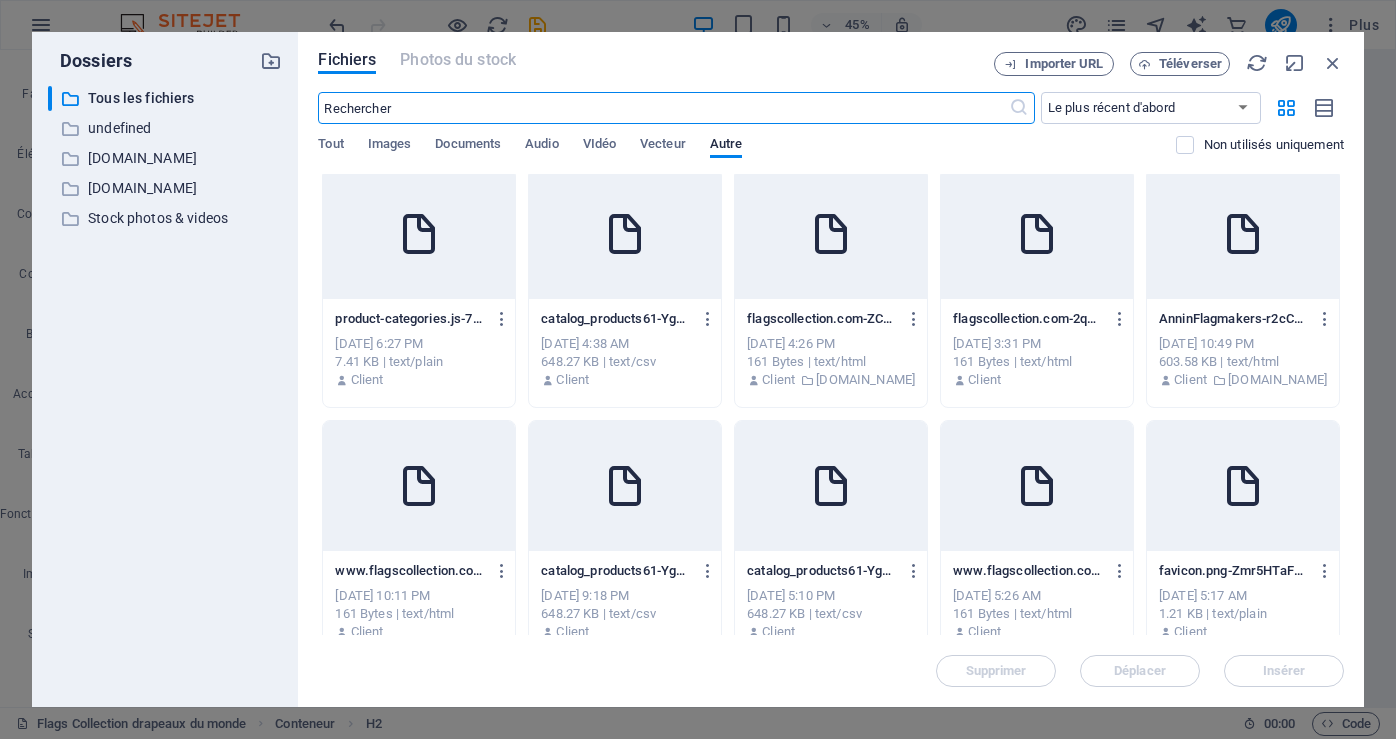scroll, scrollTop: 0, scrollLeft: 0, axis: both 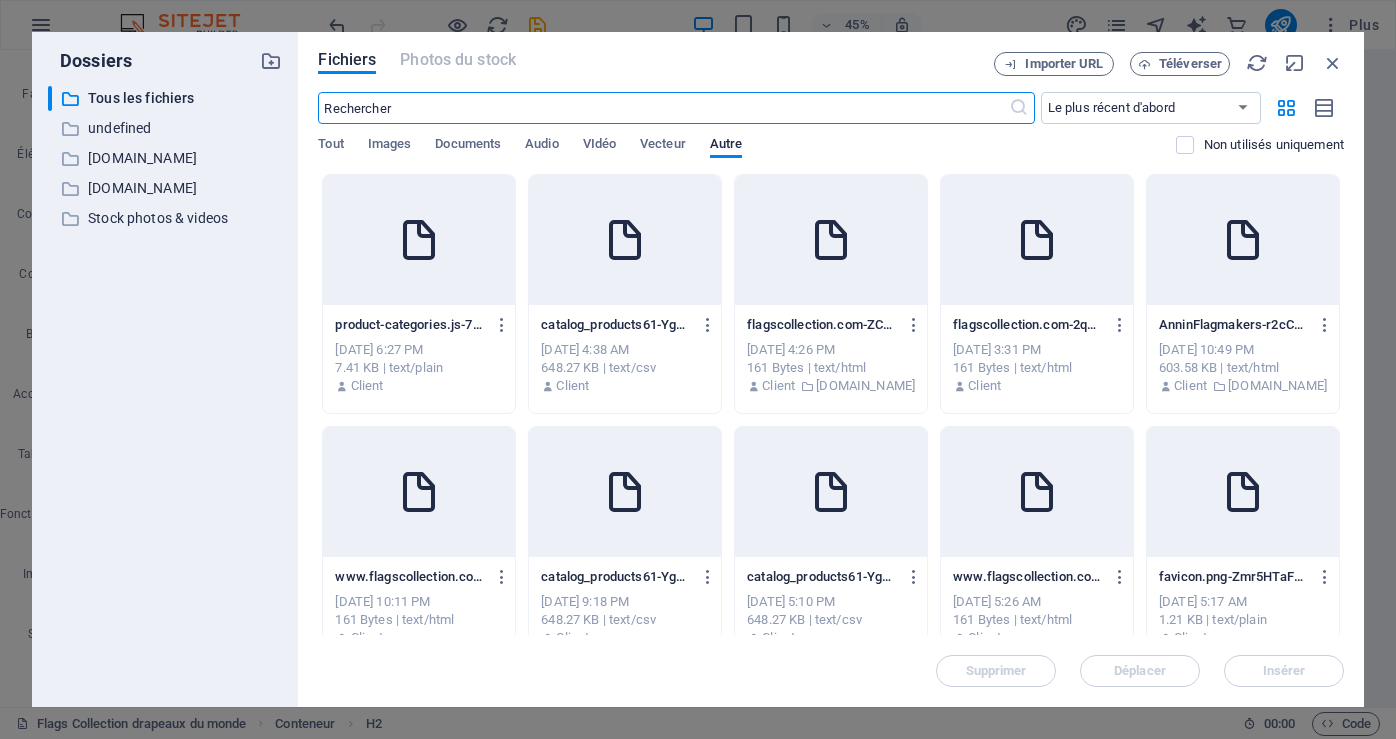 click on "[DATE] 10:49 PM" at bounding box center (1243, 350) 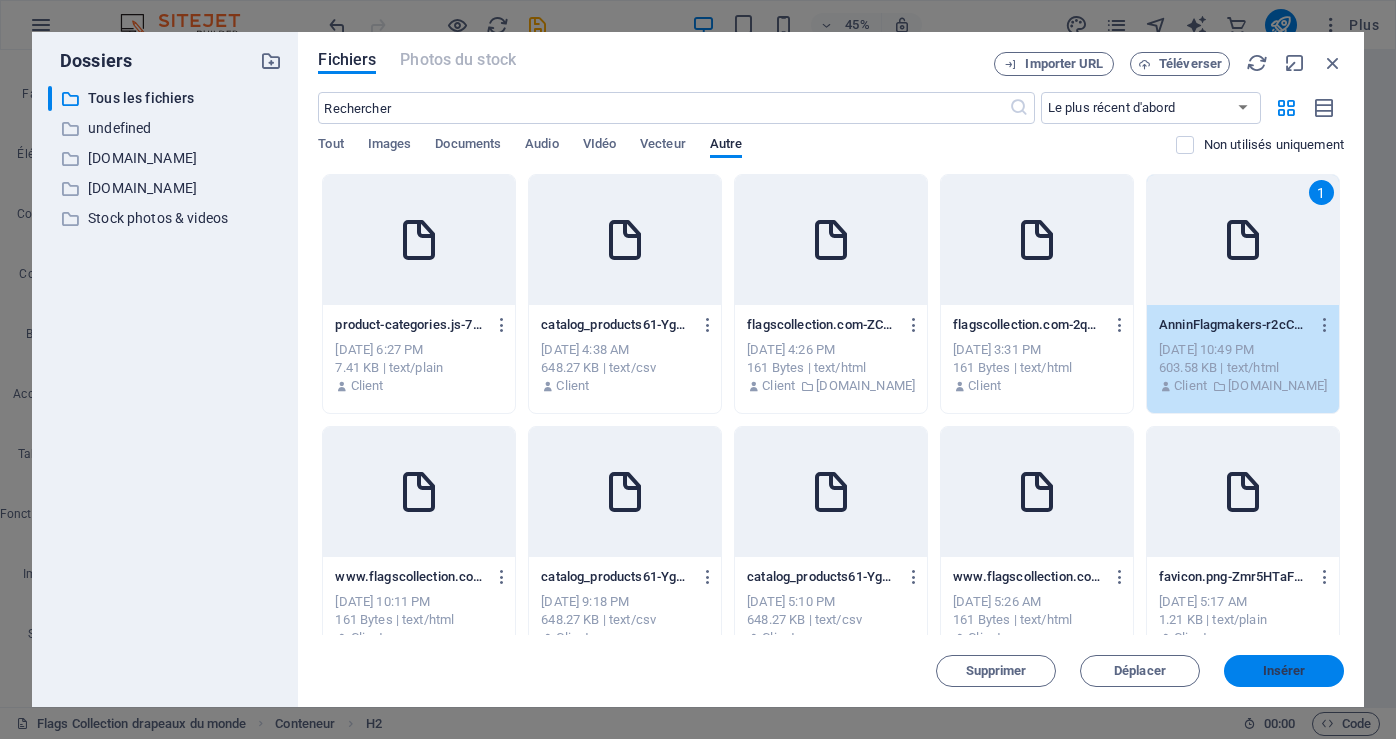 click on "Insérer" at bounding box center (1284, 671) 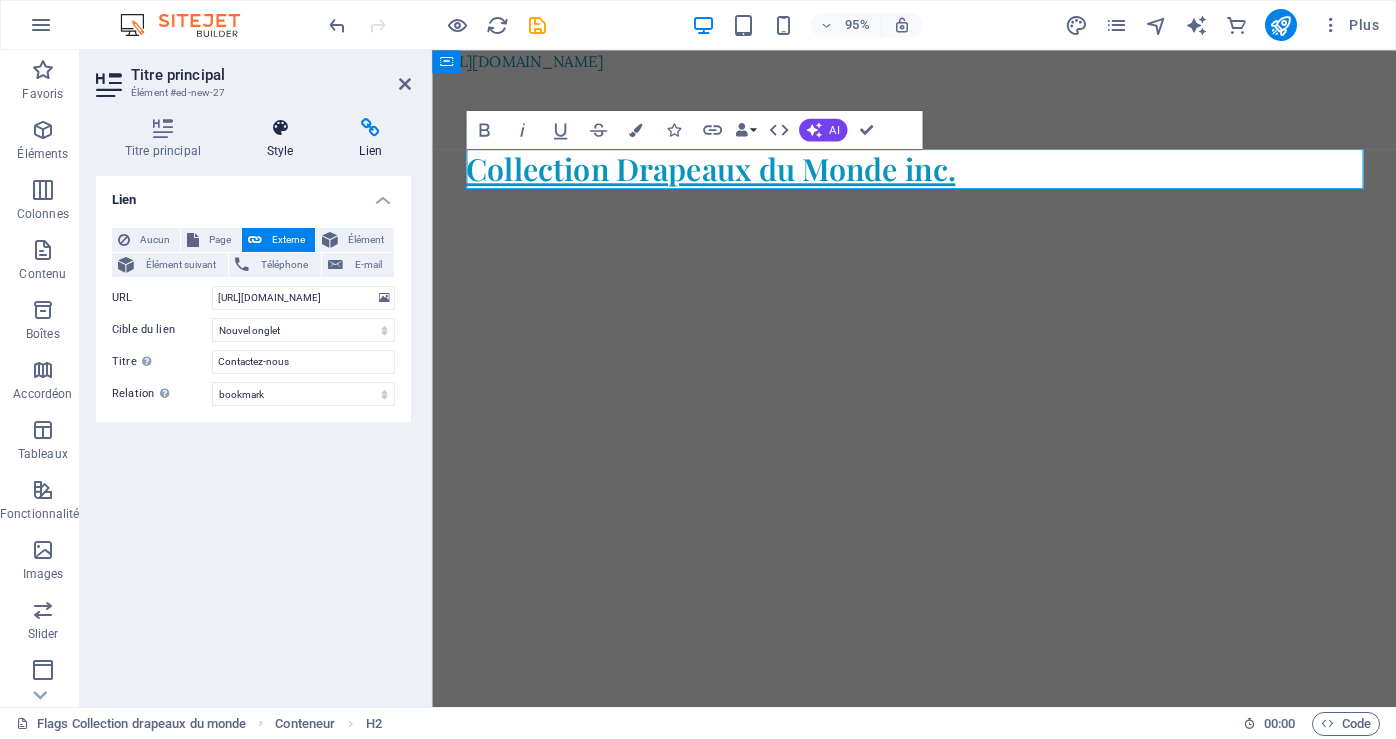 click on "Style" at bounding box center (284, 139) 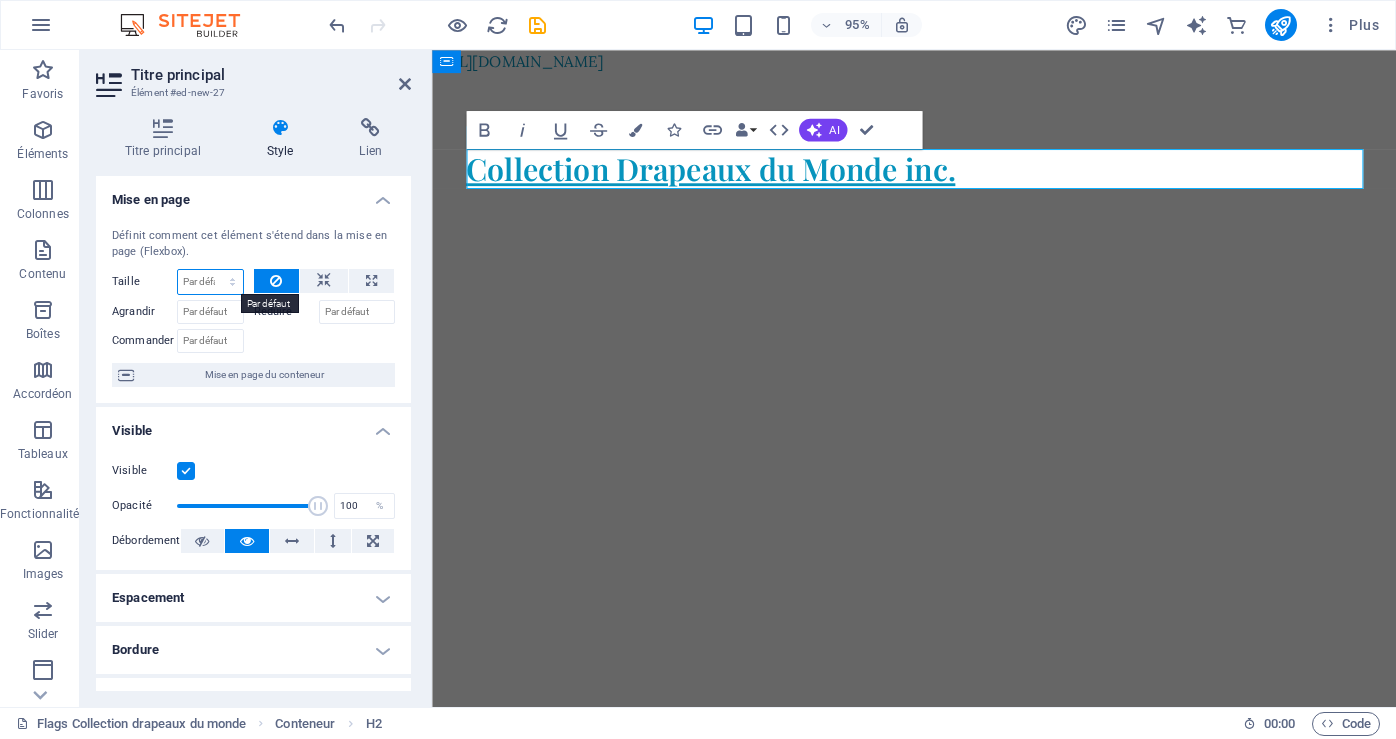 click on "Par défaut auto px % 1/1 1/2 1/3 1/4 1/5 1/6 1/7 1/8 1/9 1/10" at bounding box center [210, 282] 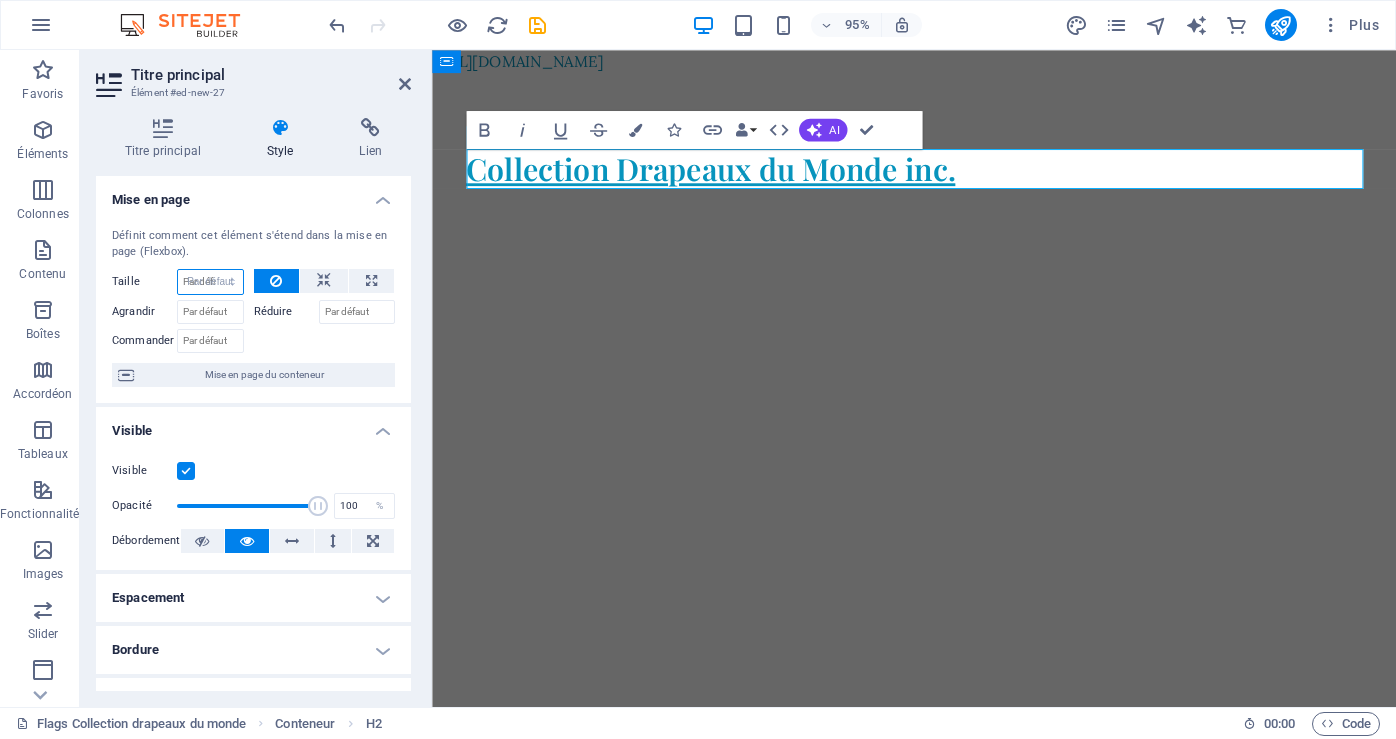 click on "Par défaut auto px % 1/1 1/2 1/3 1/4 1/5 1/6 1/7 1/8 1/9 1/10" at bounding box center [210, 282] 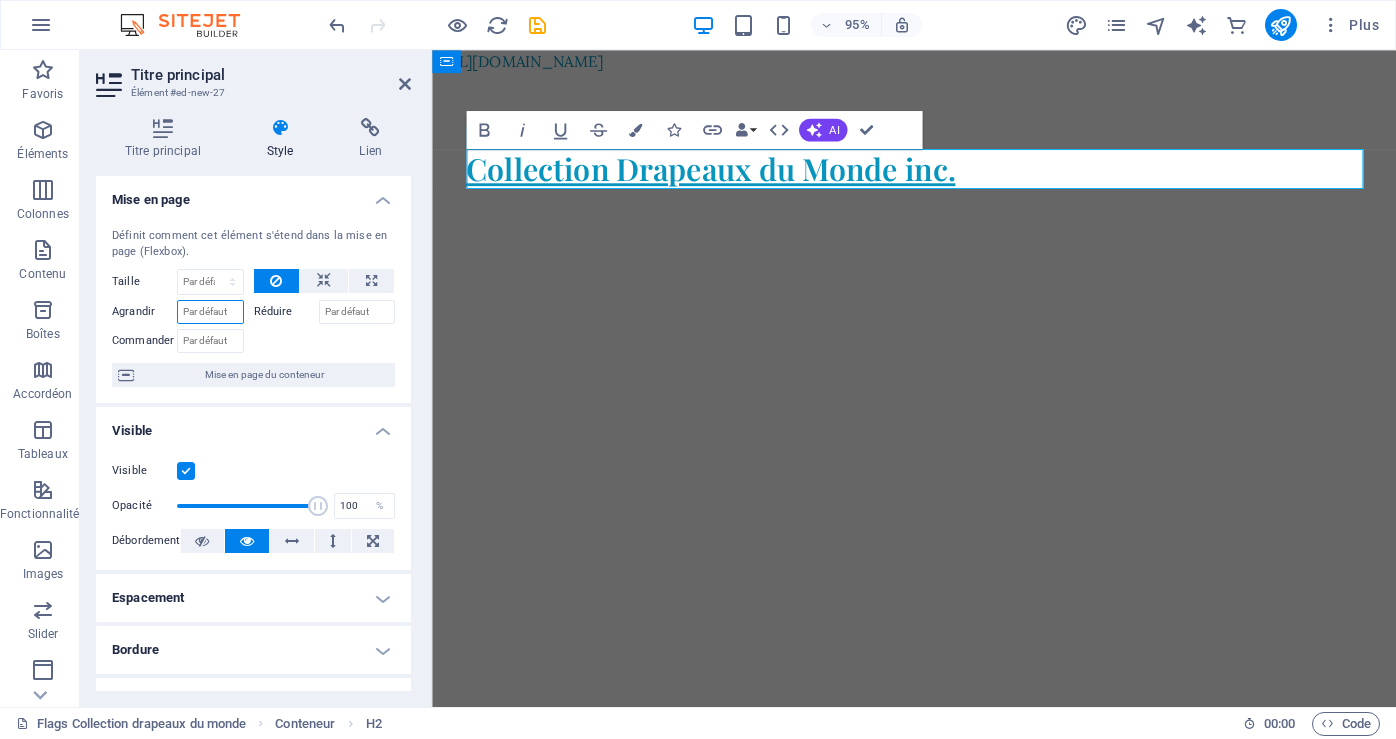 click on "Agrandir" at bounding box center (210, 312) 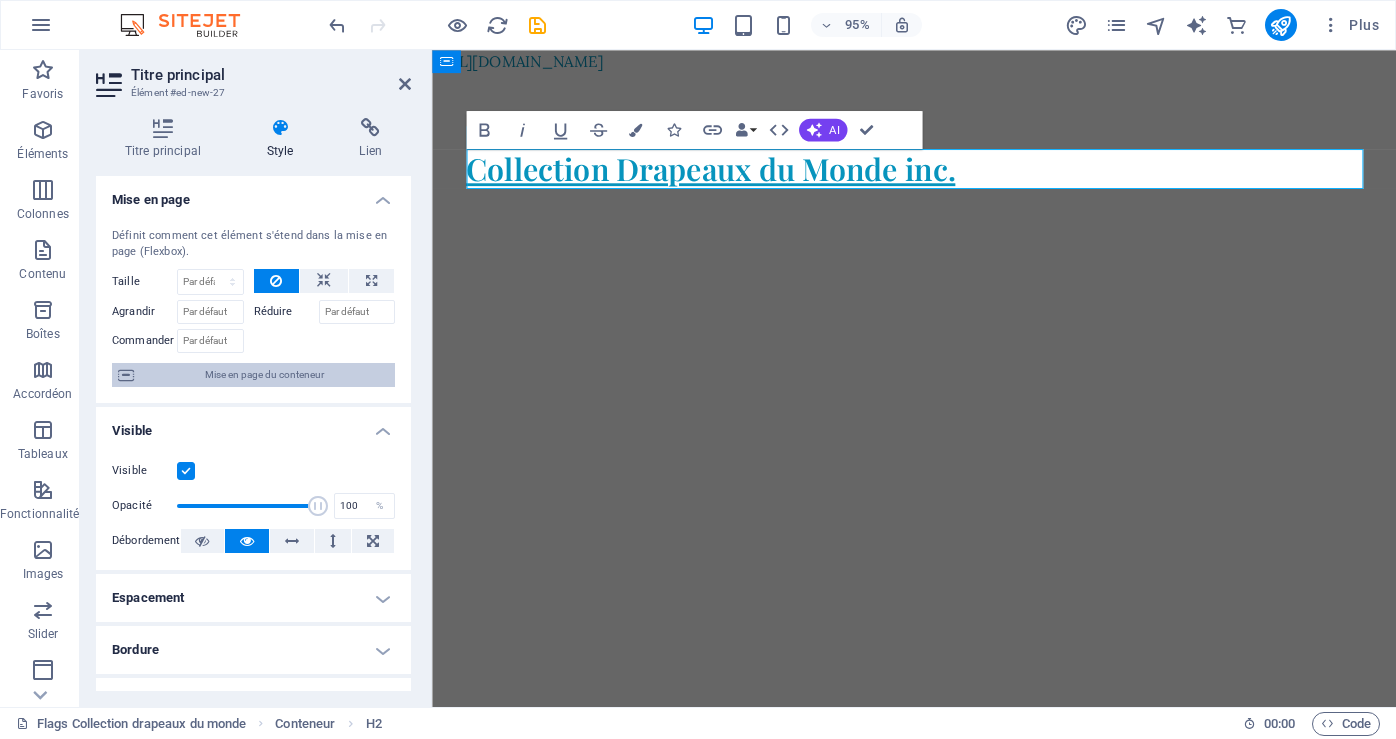 click on "Mise en page du conteneur" at bounding box center [264, 375] 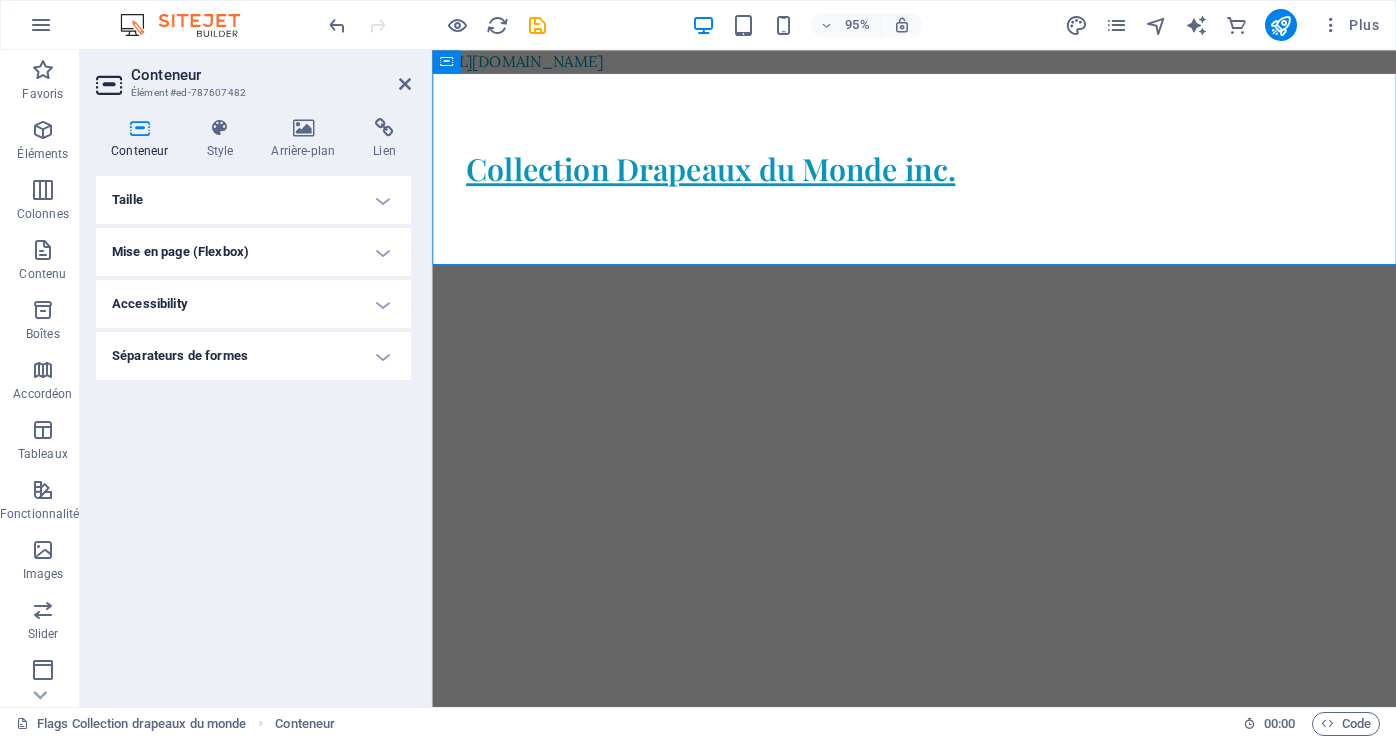 click on "Mise en page (Flexbox)" at bounding box center (253, 252) 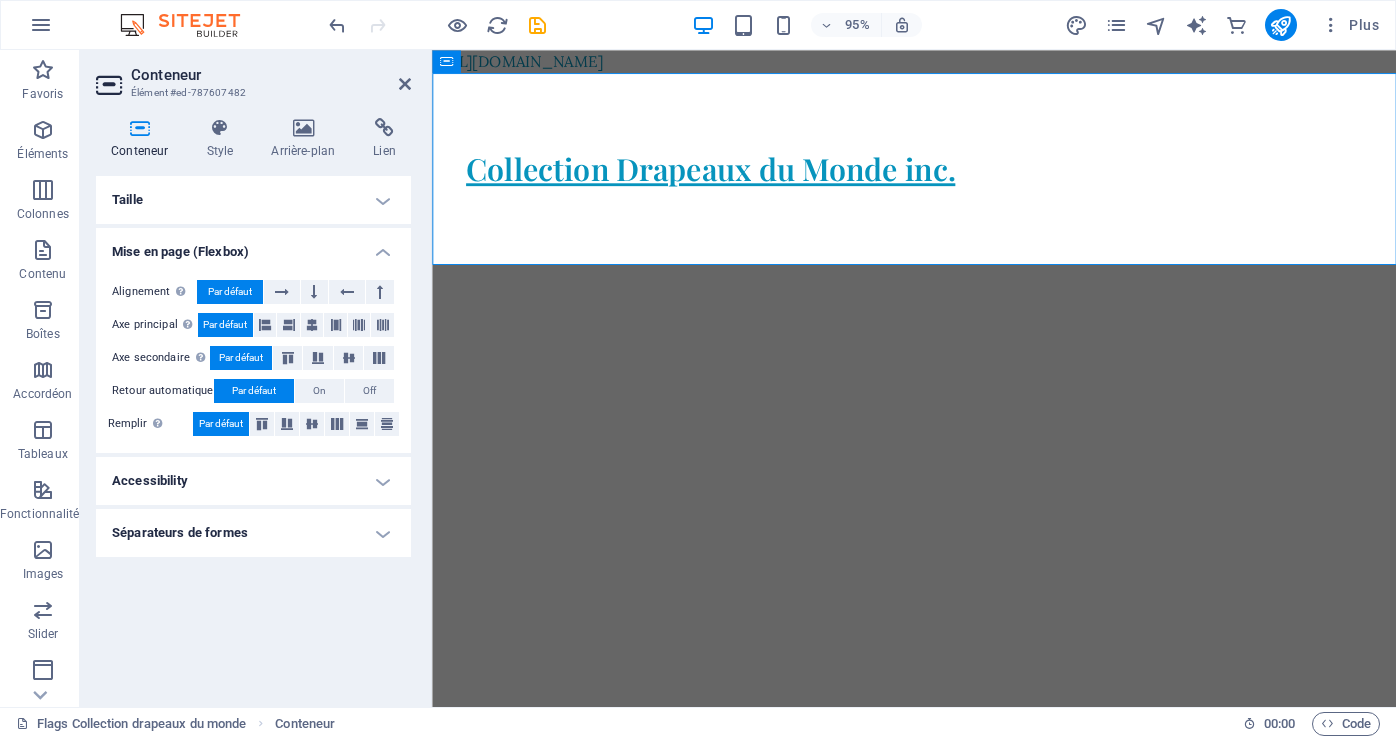 click on "Accessibility" at bounding box center (253, 481) 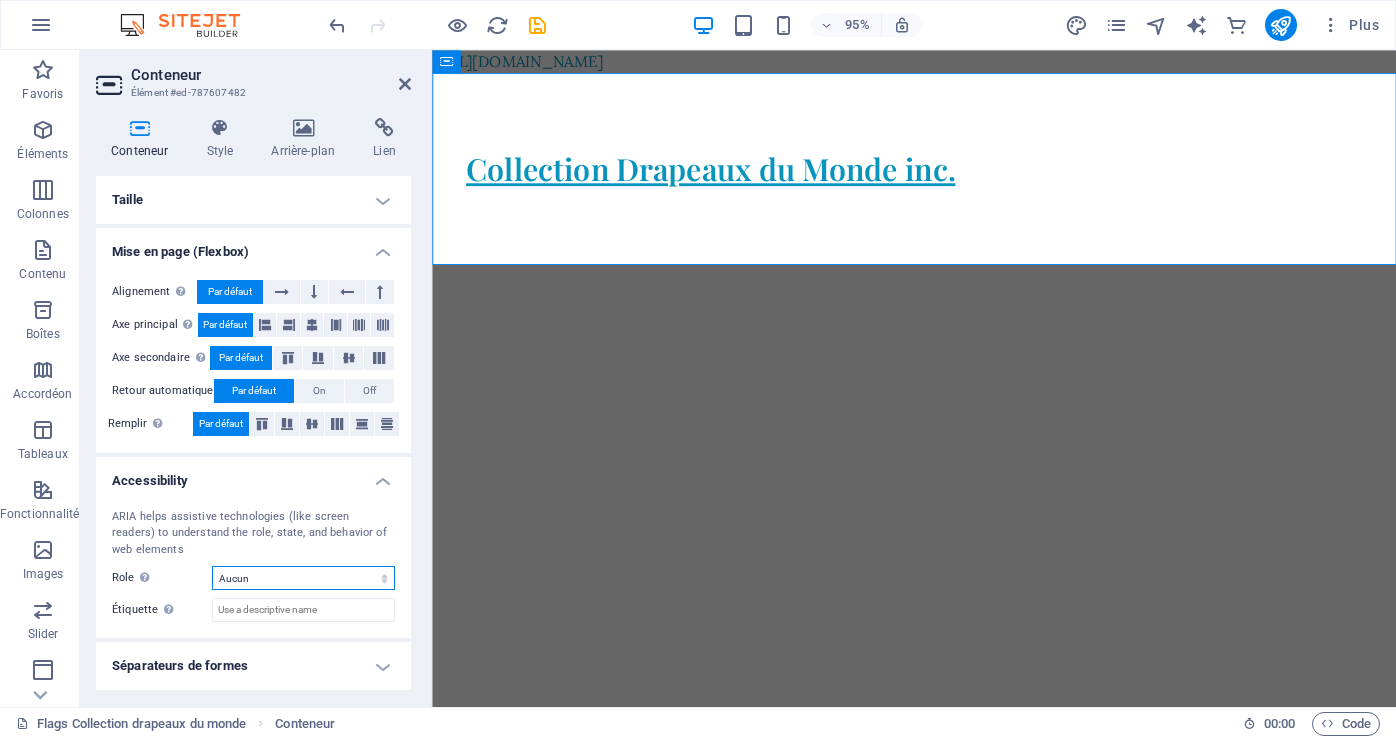 click on "Aucun Alert Article Banner Comment Complementary Dialog En-tête Marquee Pied de page Presentation Region Section Separator Status Timer" at bounding box center [303, 578] 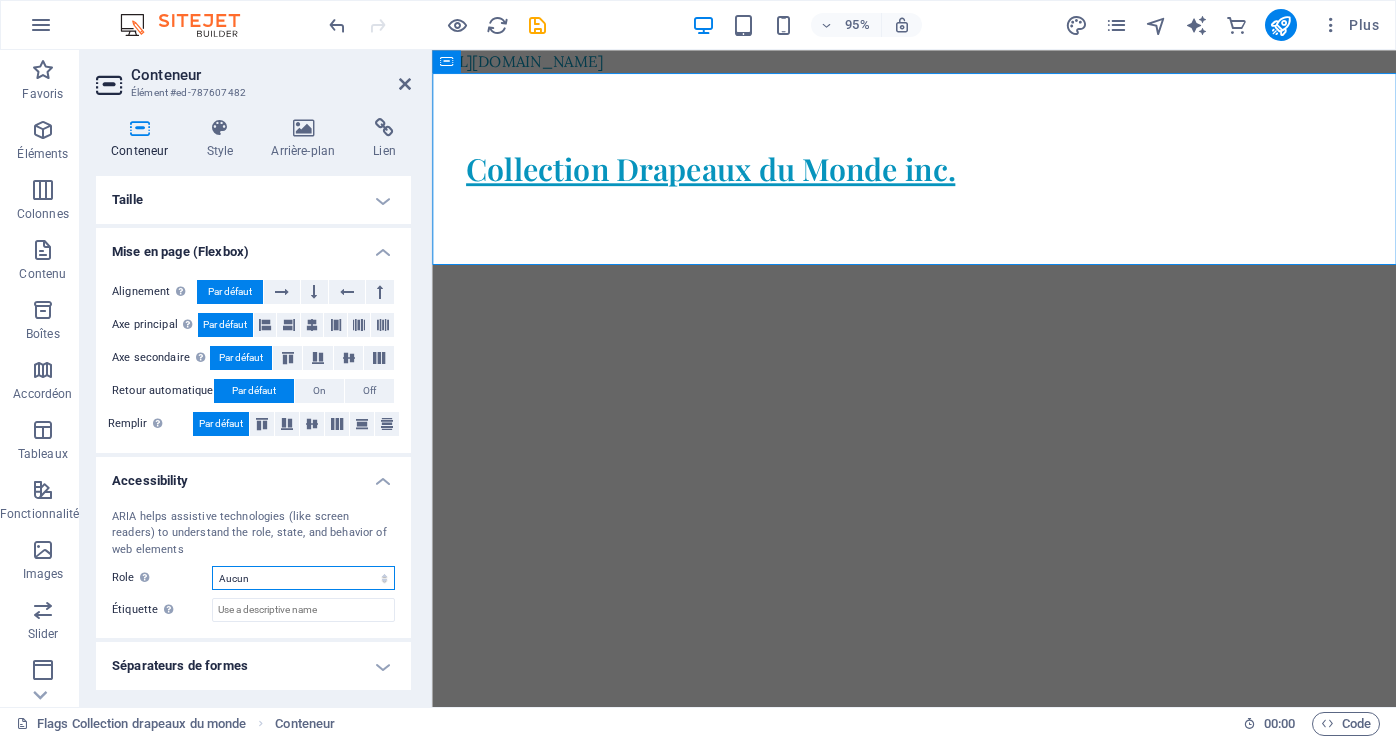 select on "region" 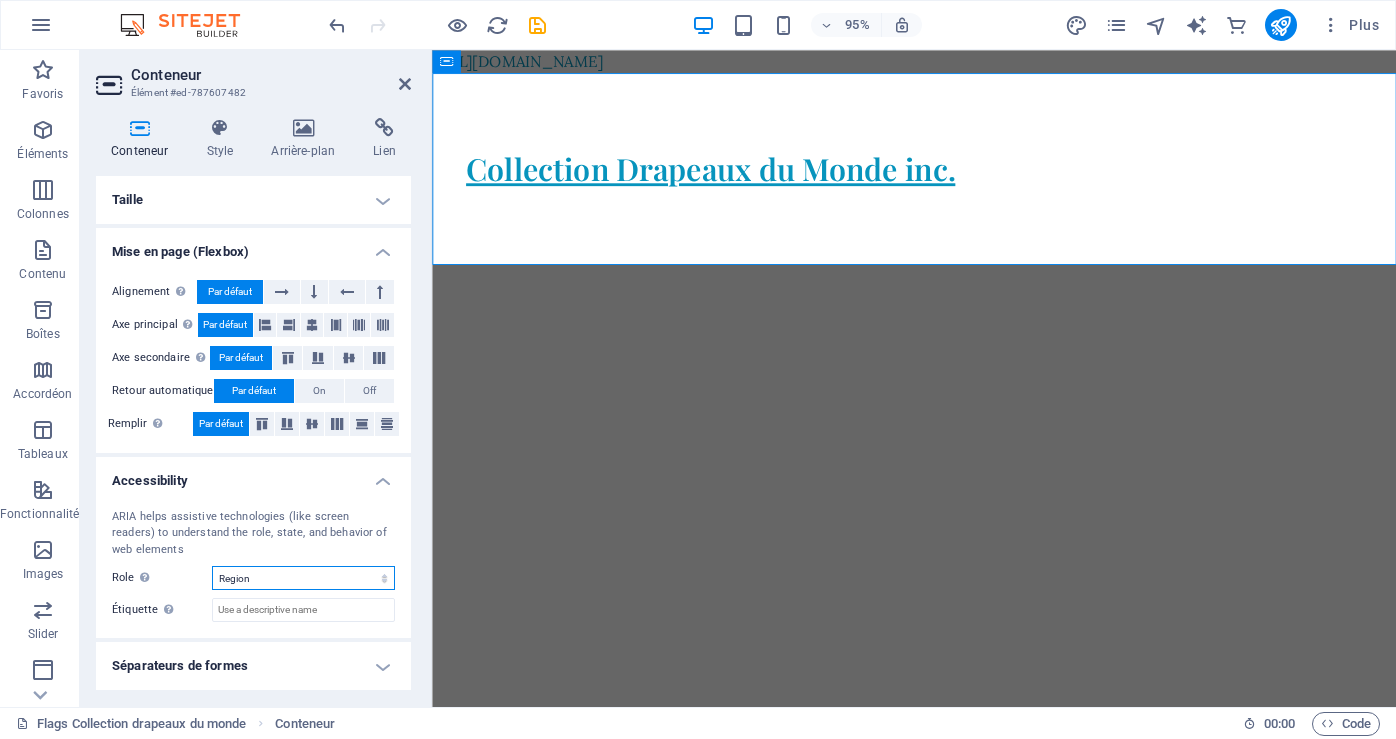 click on "Aucun Alert Article Banner Comment Complementary Dialog En-tête Marquee Pied de page Presentation Region Section Separator Status Timer" at bounding box center (303, 578) 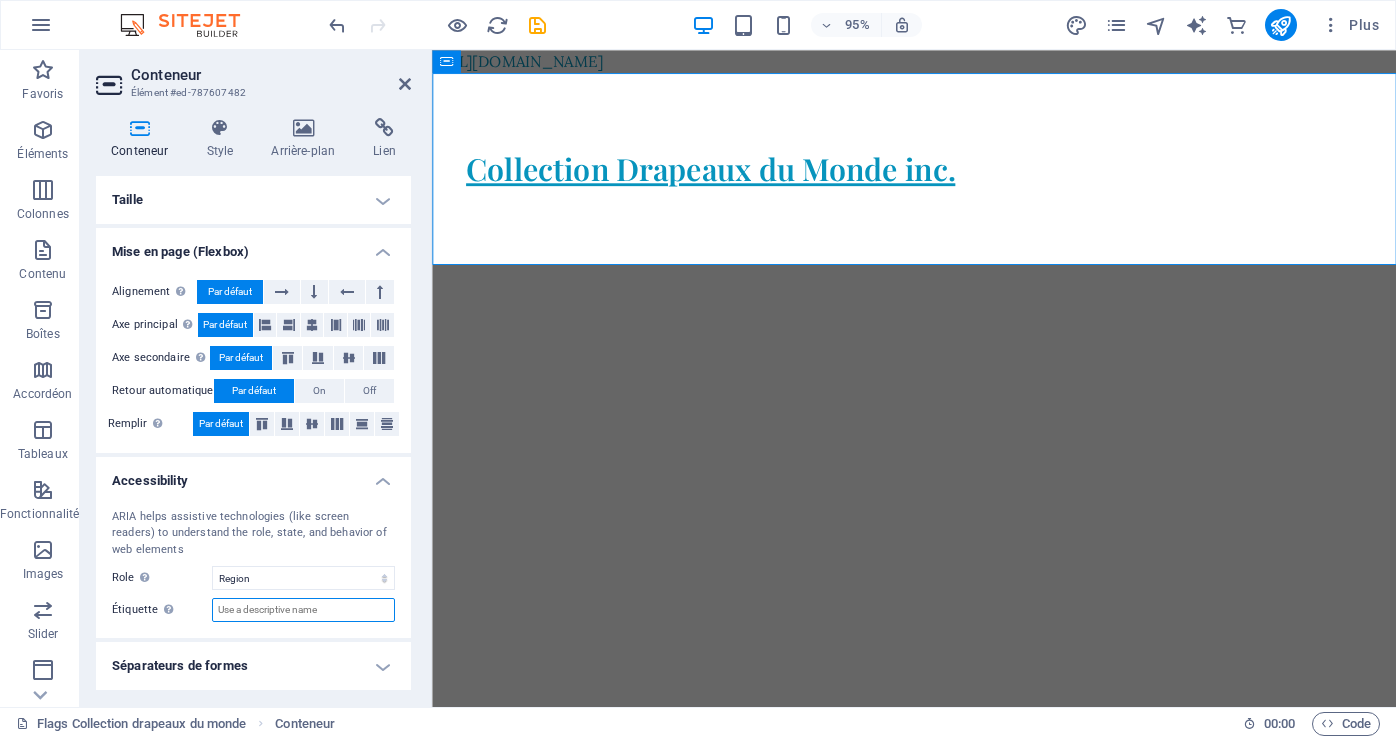click on "Étiquette Use the  ARIA label  to provide a clear and descriptive name for elements that aren not self-explanatory on their own." at bounding box center [303, 610] 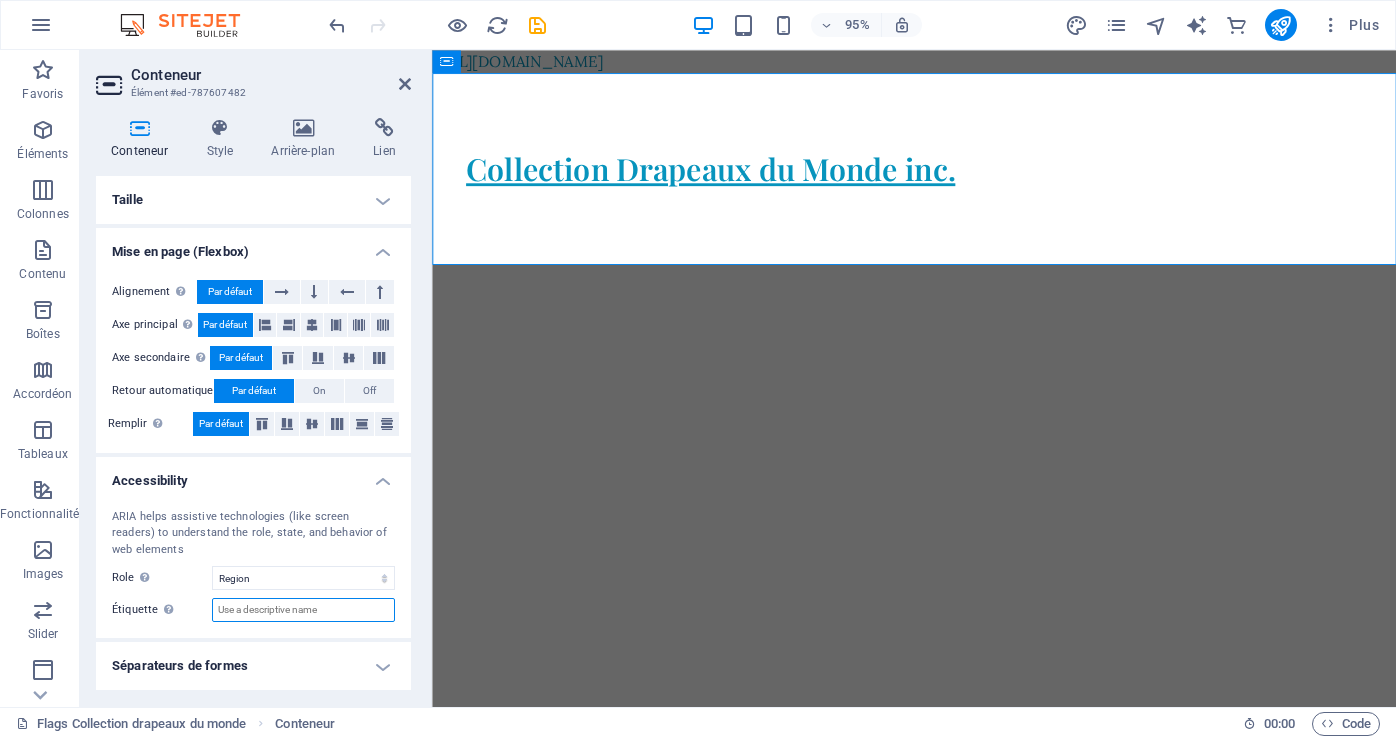 type on "Boutique en ligne de drapeaux" 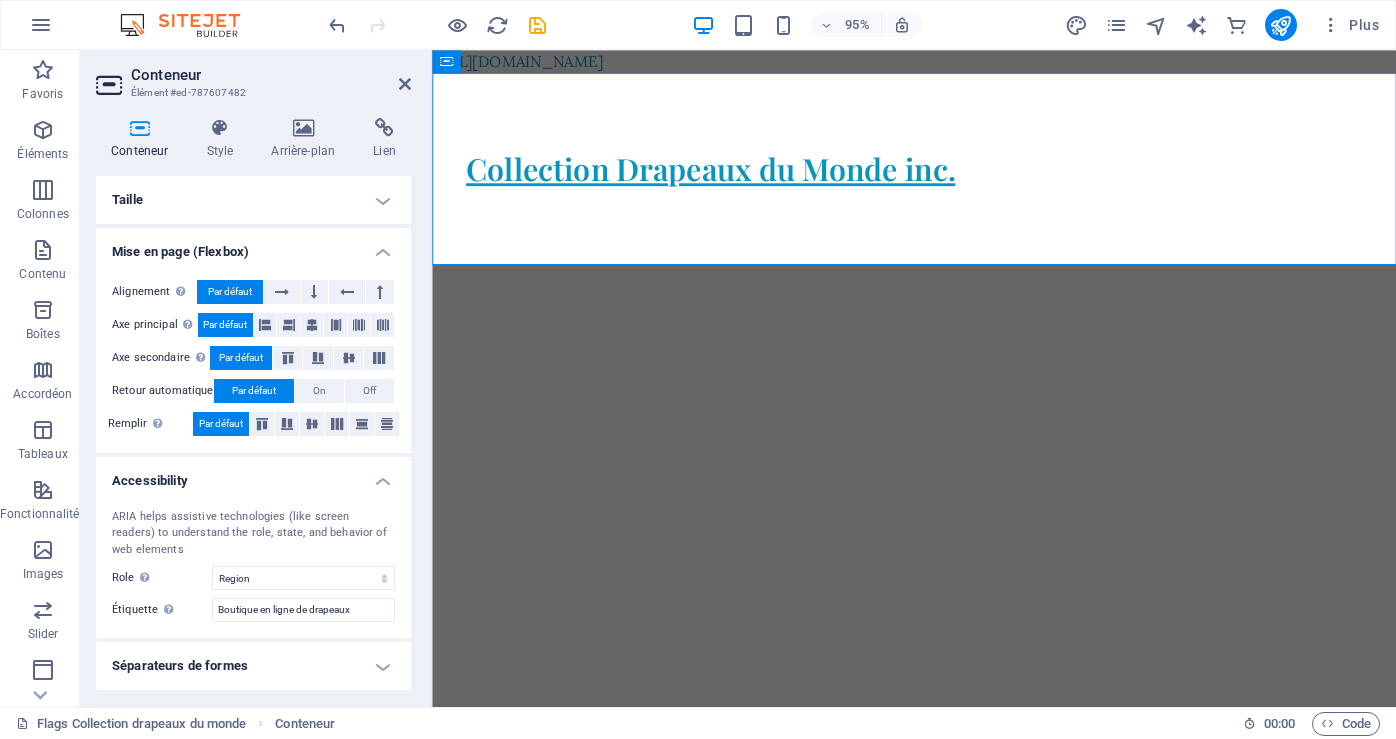 click on "Séparateurs de formes" at bounding box center [253, 666] 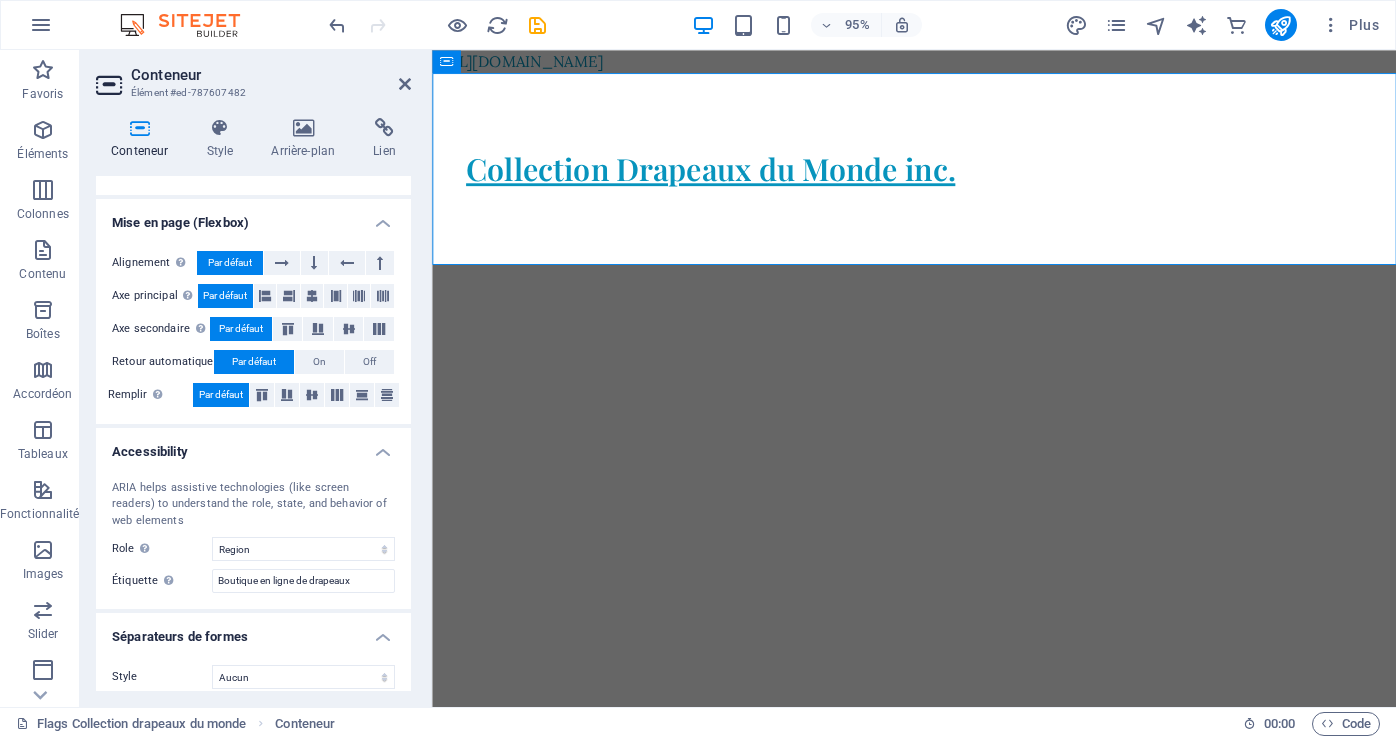 scroll, scrollTop: 43, scrollLeft: 0, axis: vertical 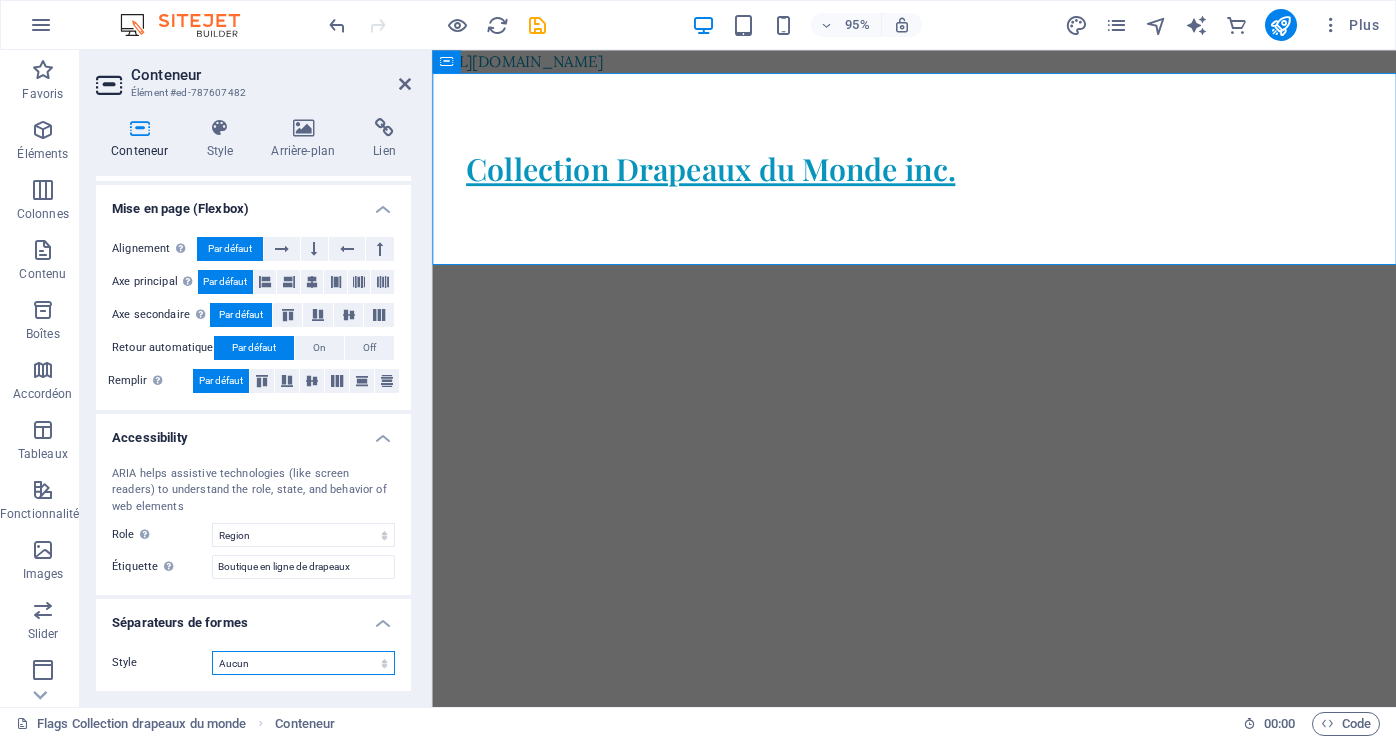 click on "Aucun Triangle Carré Diagonale Polygone 1 Polygone 2 Zigzag Plusieurs zigzags Vagues Plusieurs vagues Demi-cercle Rond Cercle avec ombre Immeubles Hexagones Clouds Plusieurs nuages Éventail Pyramides Livre Gouttes de peinture Flammes Papier déchiqueté Flèche" at bounding box center (303, 663) 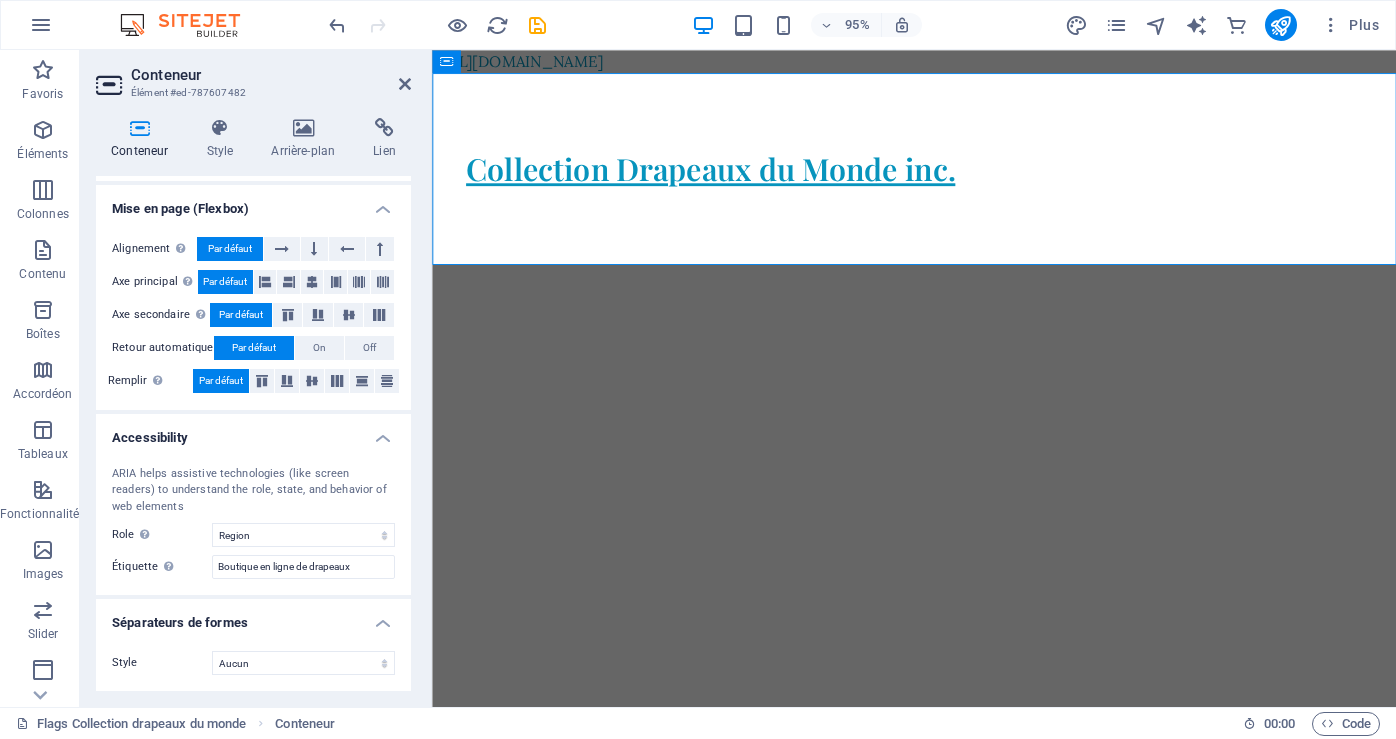 click on "Style" at bounding box center (162, 663) 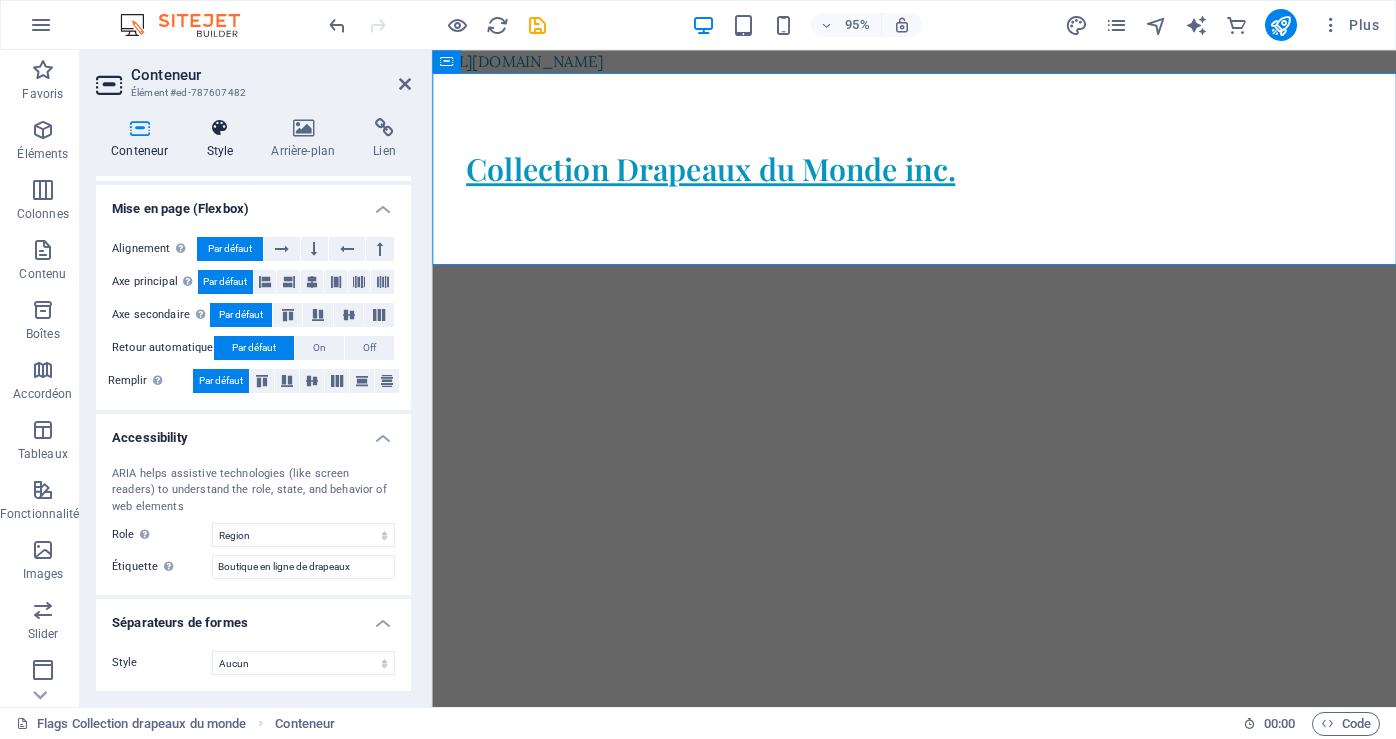 click on "Style" at bounding box center (223, 139) 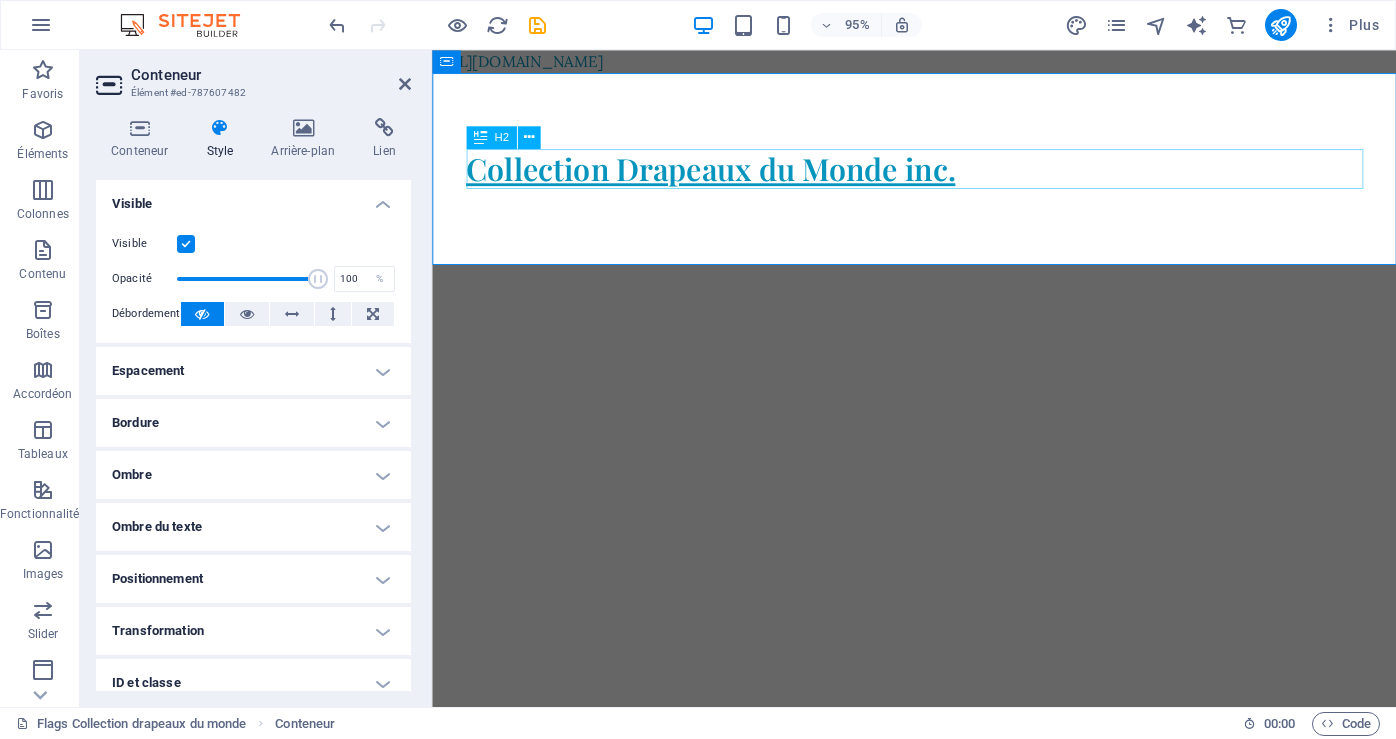 click on "Collection Drapeaux du Monde inc." at bounding box center (940, 175) 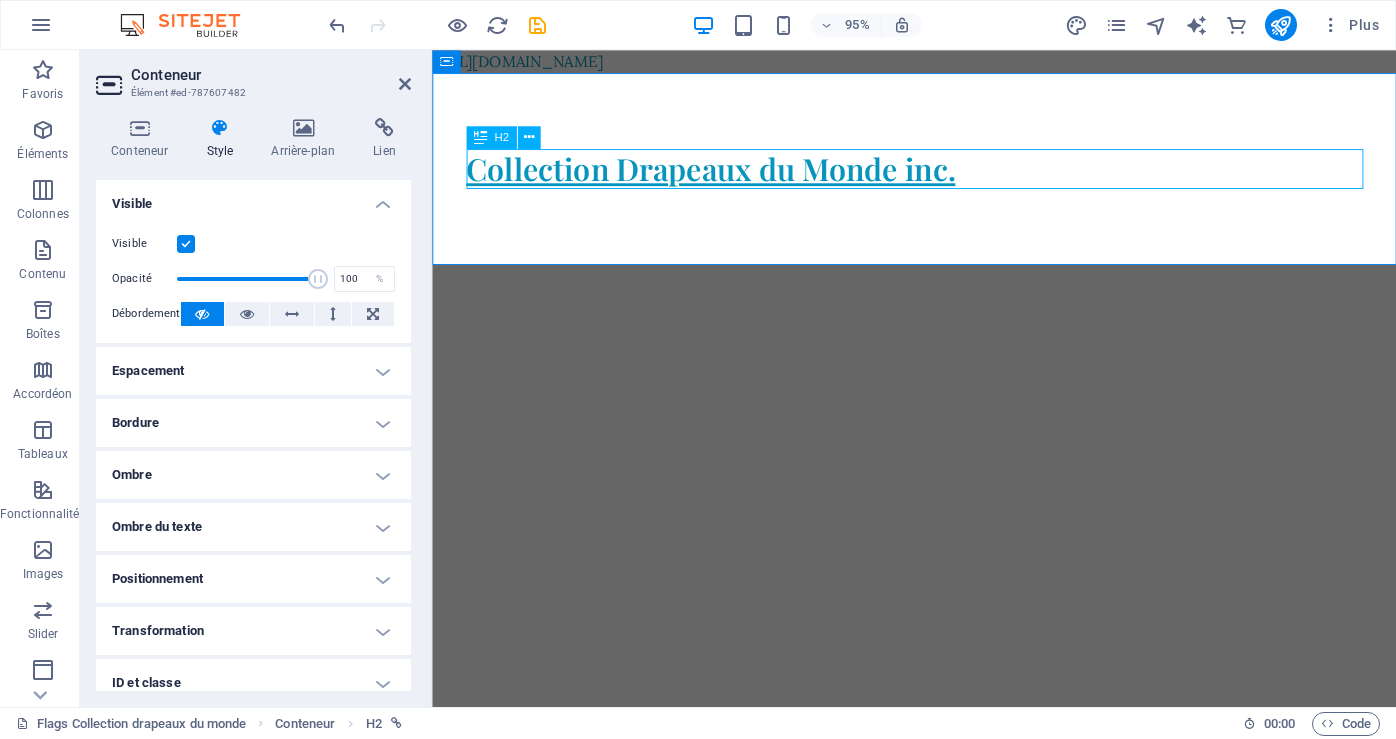 click on "Collection Drapeaux du Monde inc." at bounding box center [940, 175] 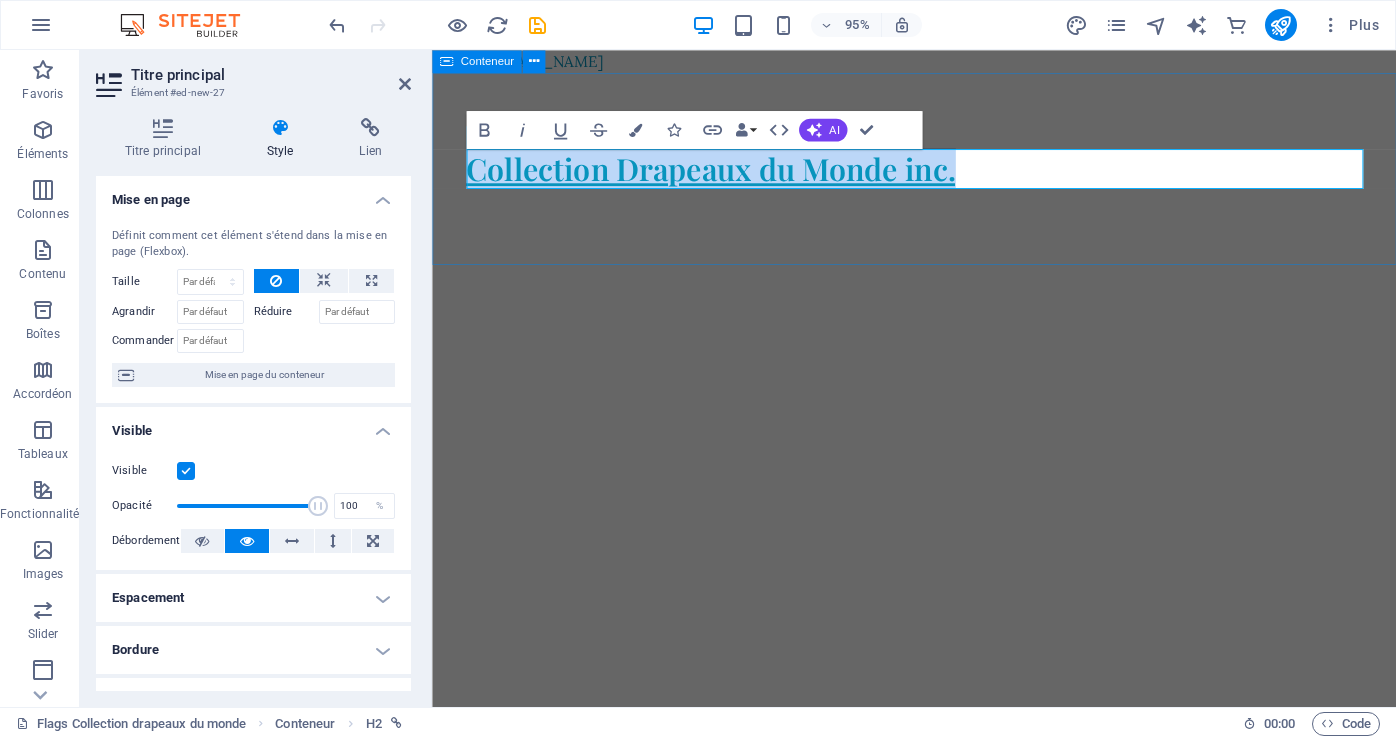 click on "Collection Drapeaux du Monde inc." at bounding box center (939, 175) 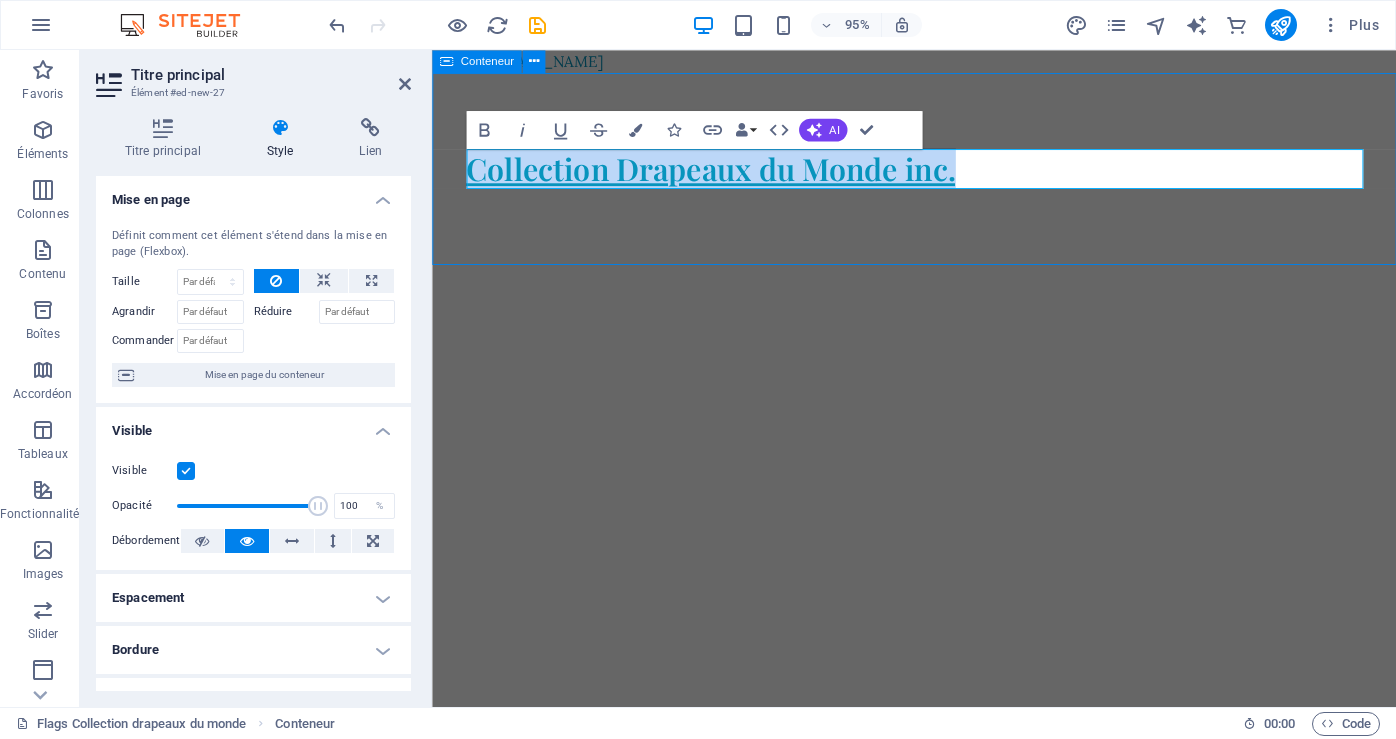 click on "Collection Drapeaux du Monde inc." at bounding box center (939, 175) 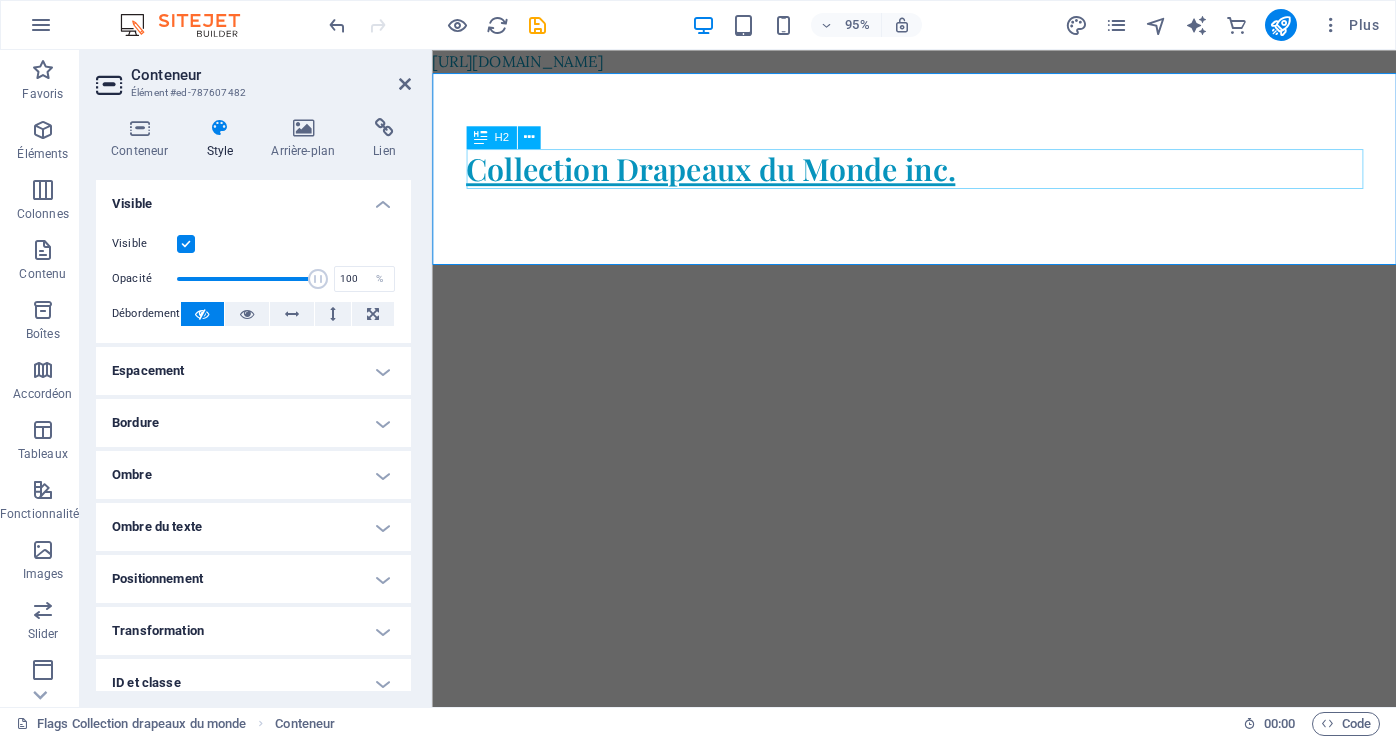 click on "Collection Drapeaux du Monde inc." at bounding box center (940, 175) 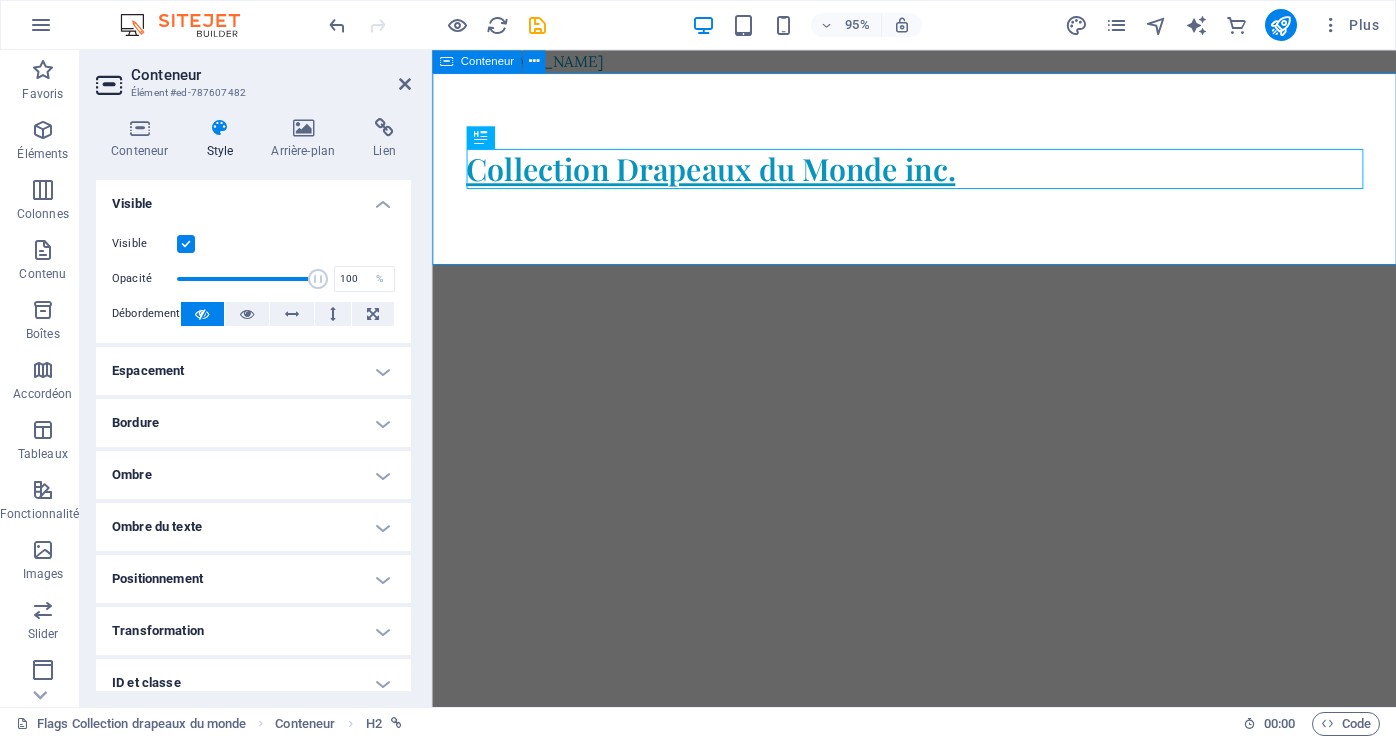 click on "Collection Drapeaux du Monde inc." at bounding box center [939, 175] 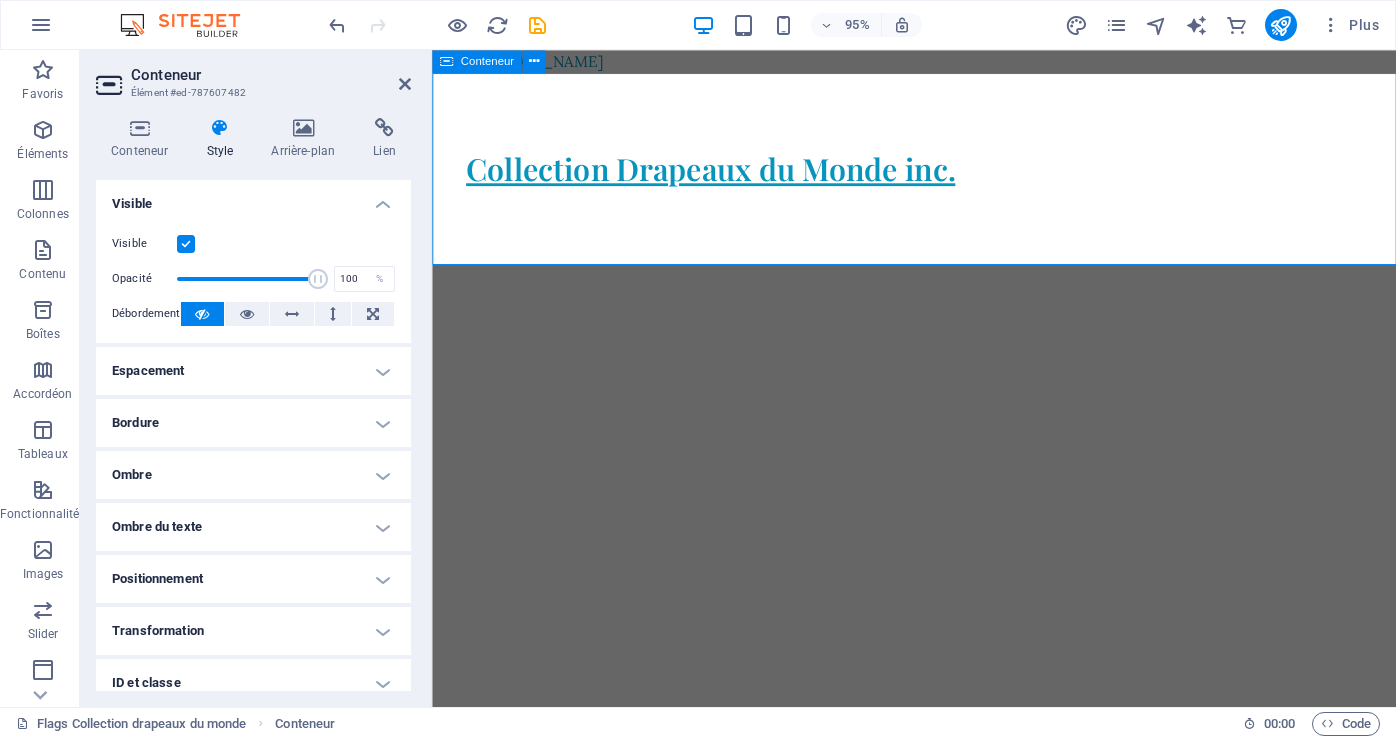 click on "Collection Drapeaux du Monde inc." at bounding box center (939, 175) 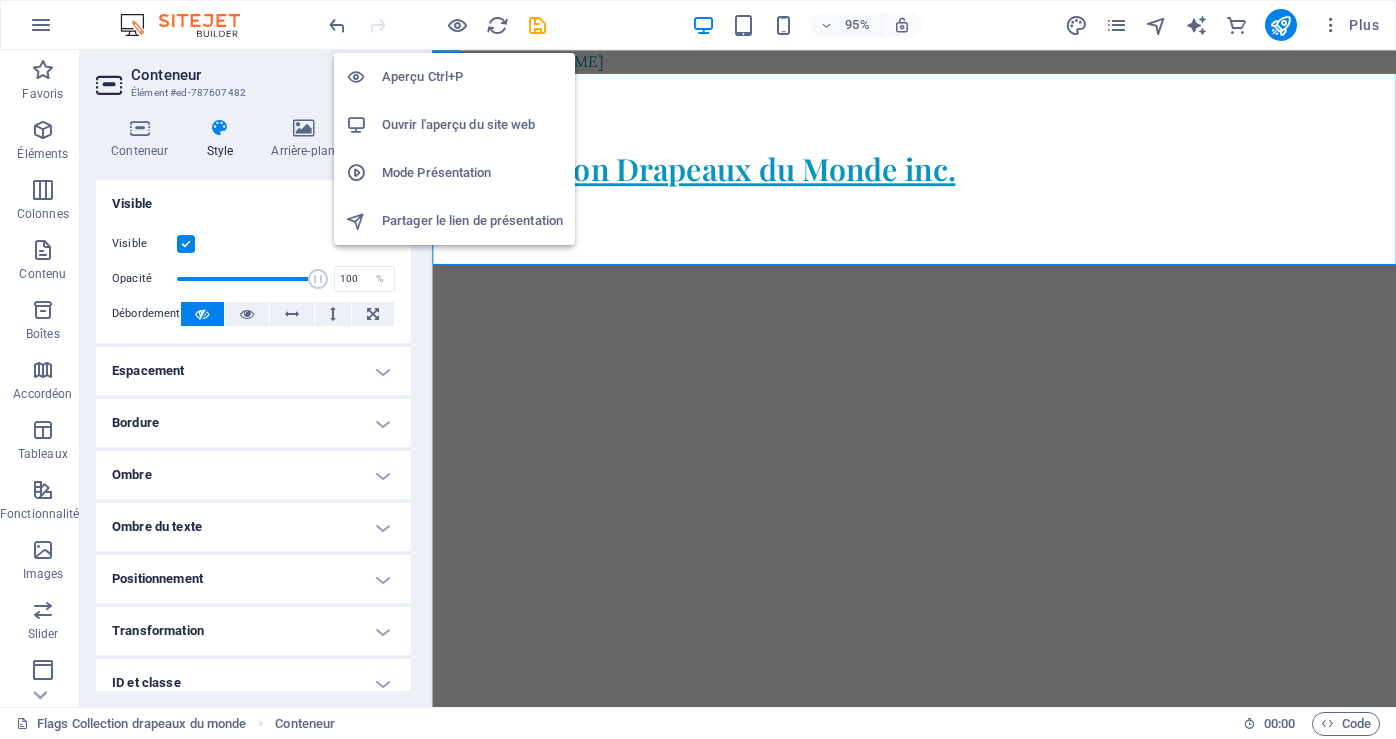 click on "Ouvrir l'aperçu du site web" at bounding box center (472, 125) 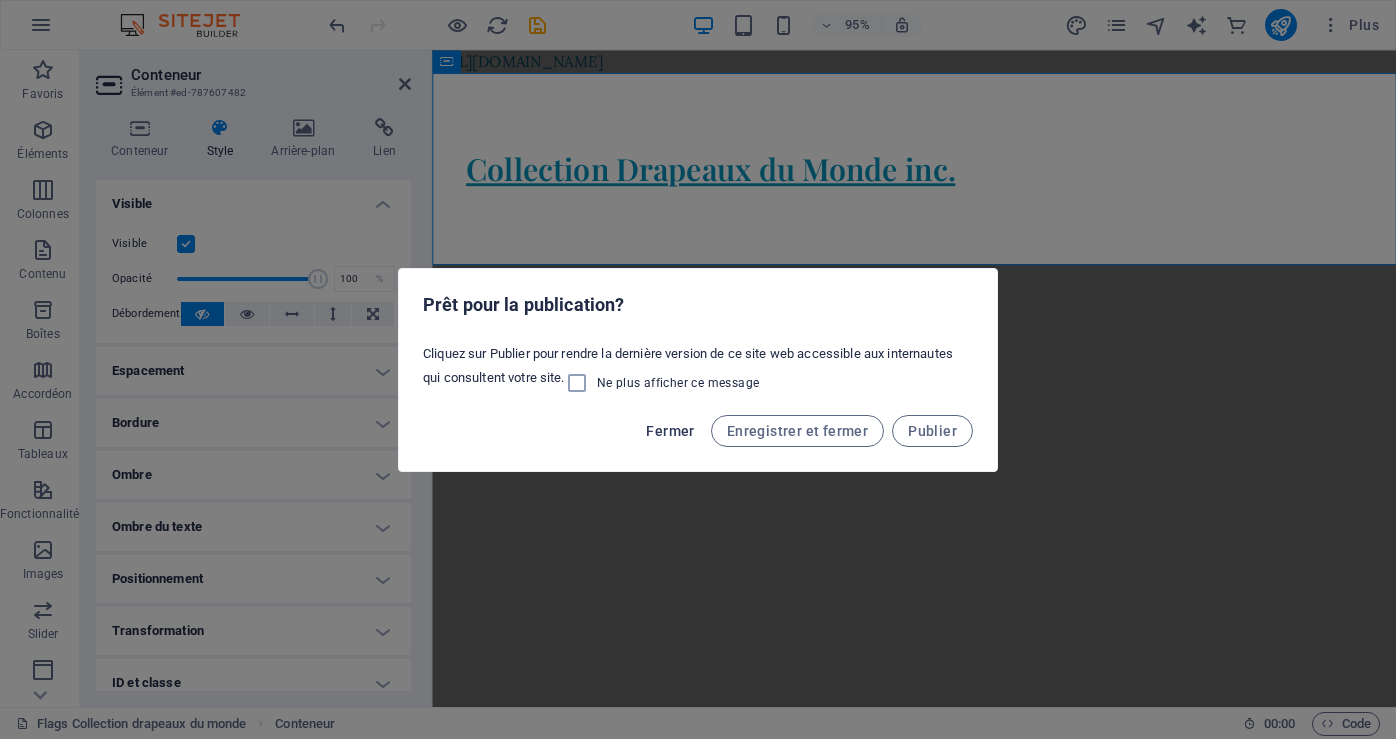 click on "Fermer" at bounding box center [670, 431] 